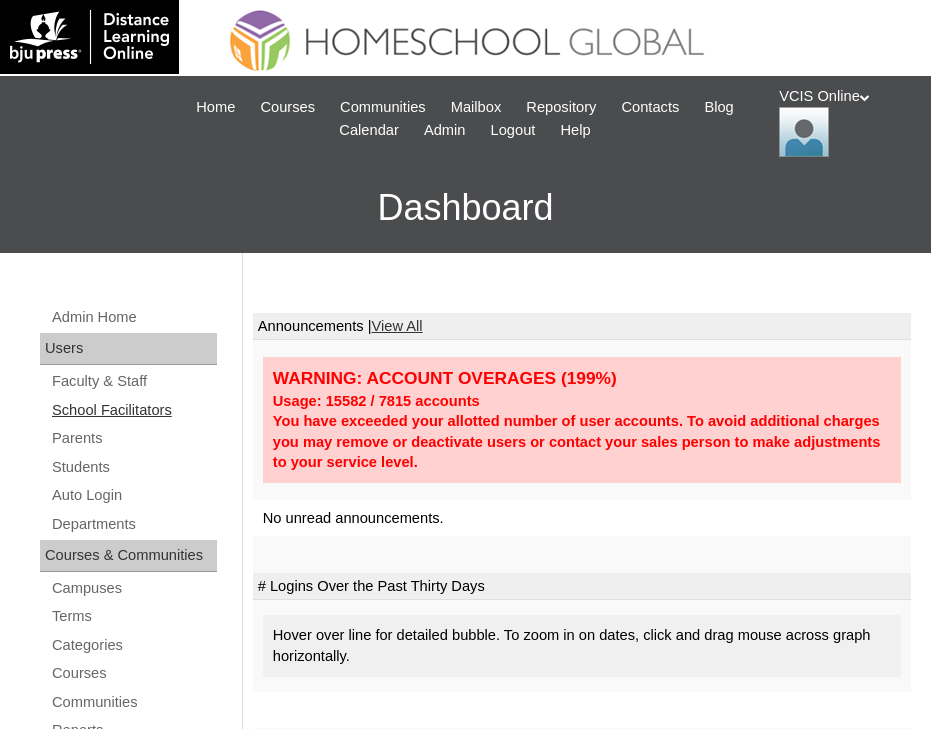 scroll, scrollTop: 0, scrollLeft: 0, axis: both 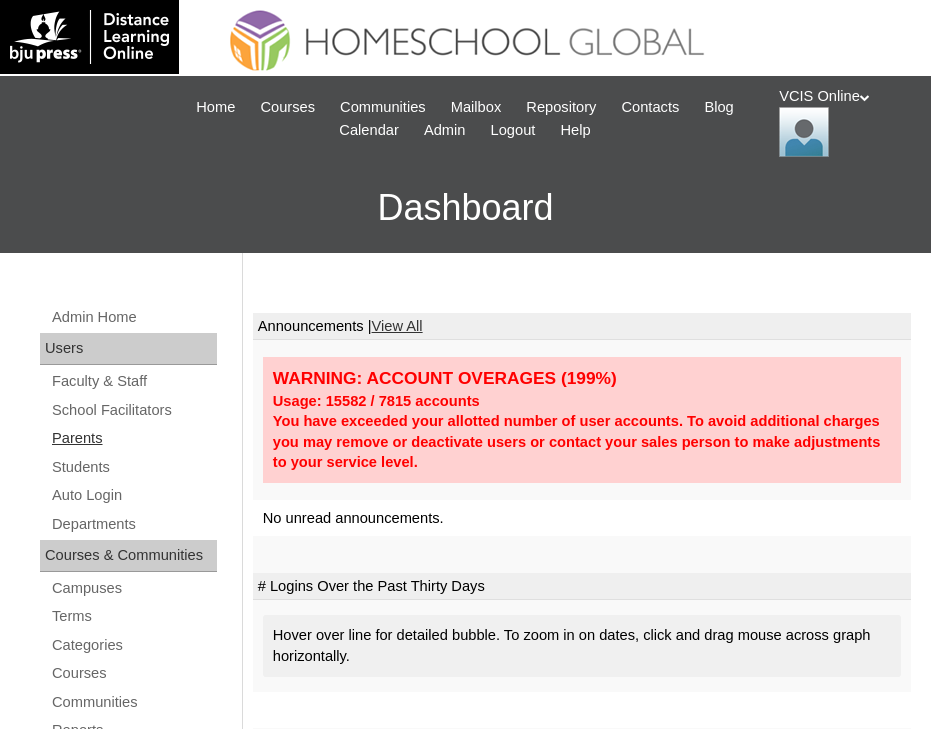 click on "Parents" at bounding box center [133, 438] 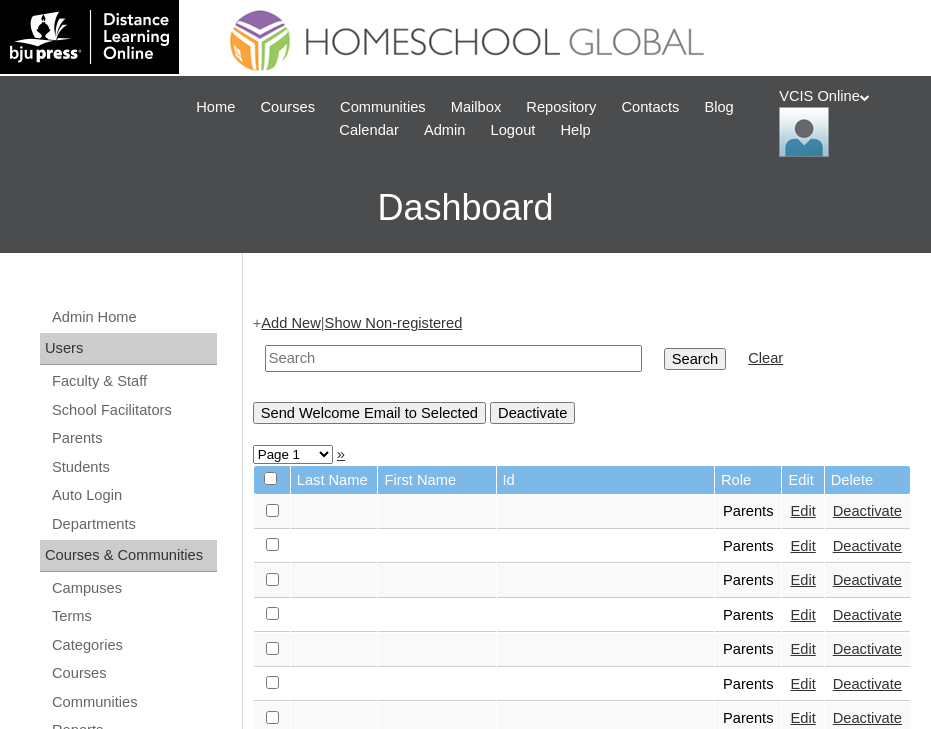 scroll, scrollTop: 0, scrollLeft: 0, axis: both 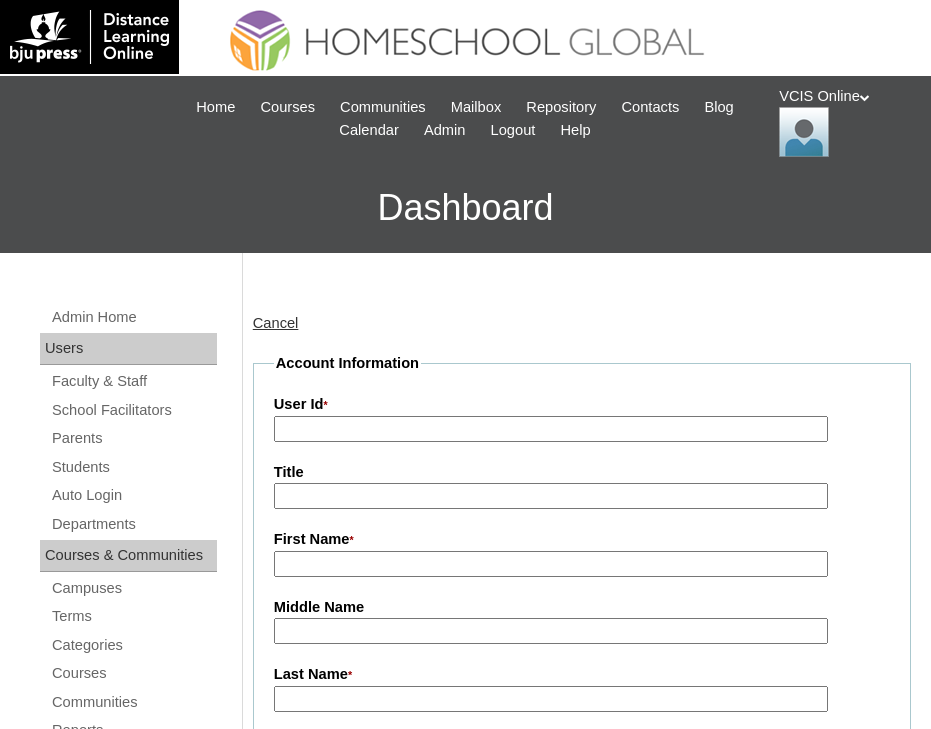 click on "User Id  *" at bounding box center [551, 429] 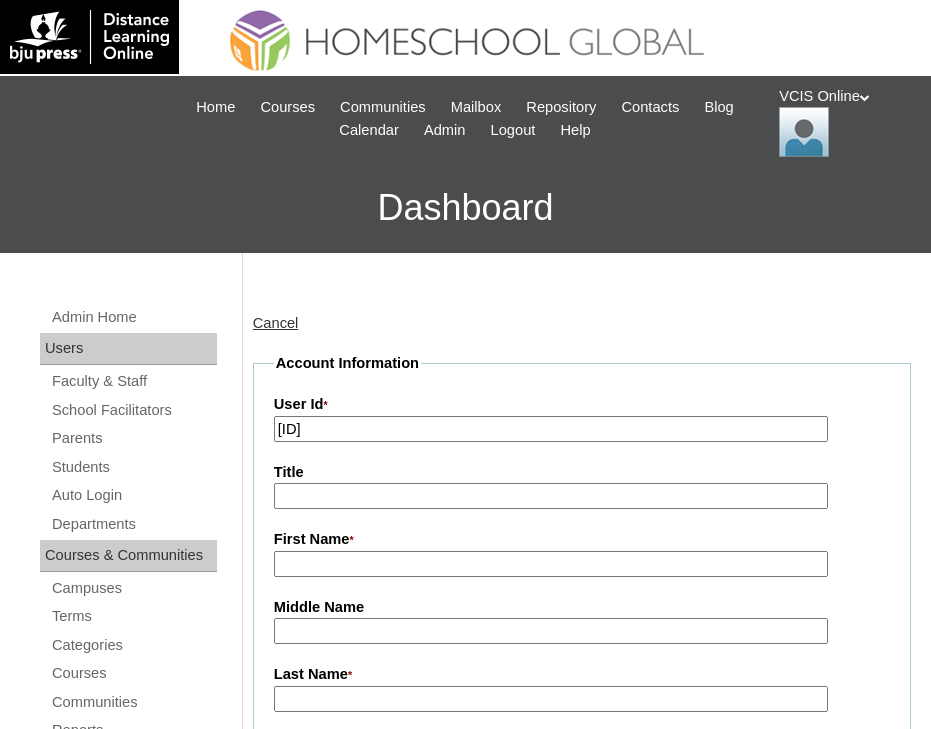 type on "[ID]" 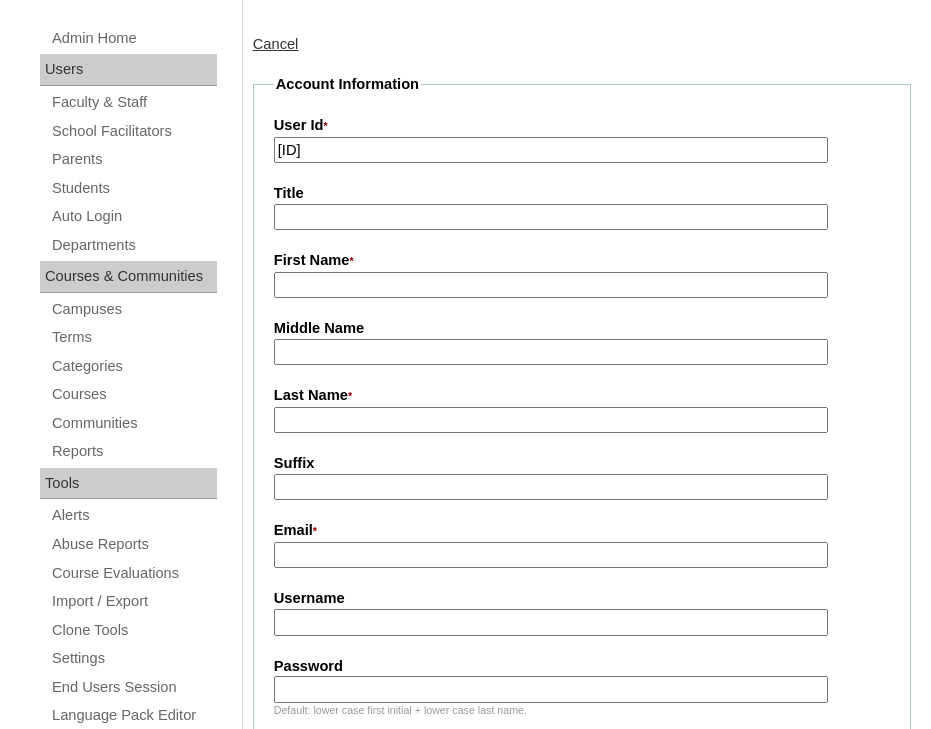 scroll, scrollTop: 298, scrollLeft: 0, axis: vertical 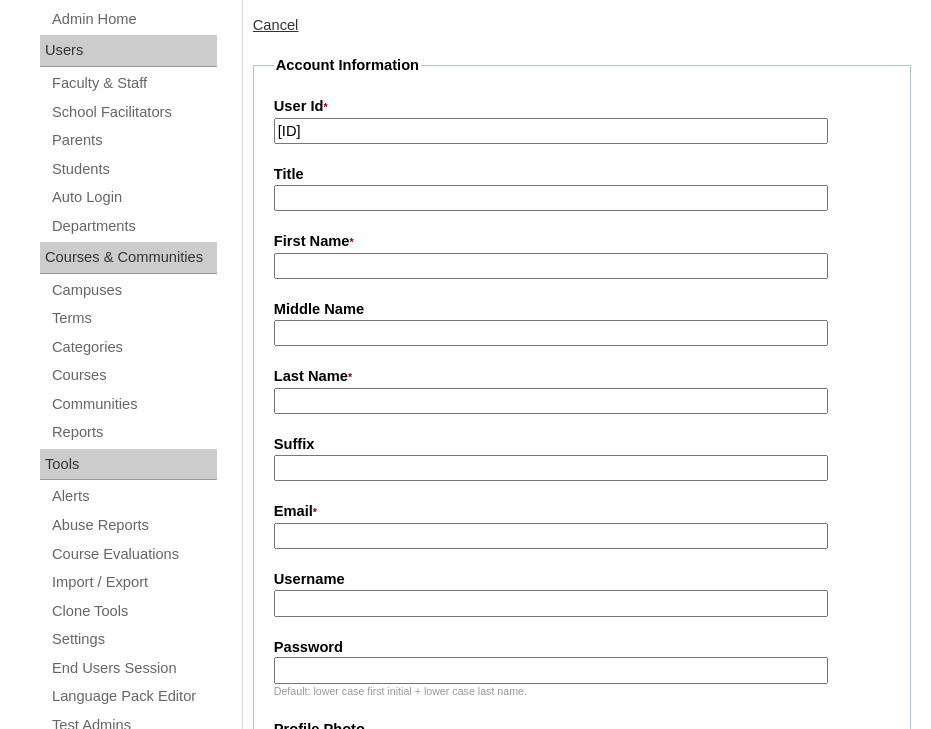 click on "Username" at bounding box center (551, 603) 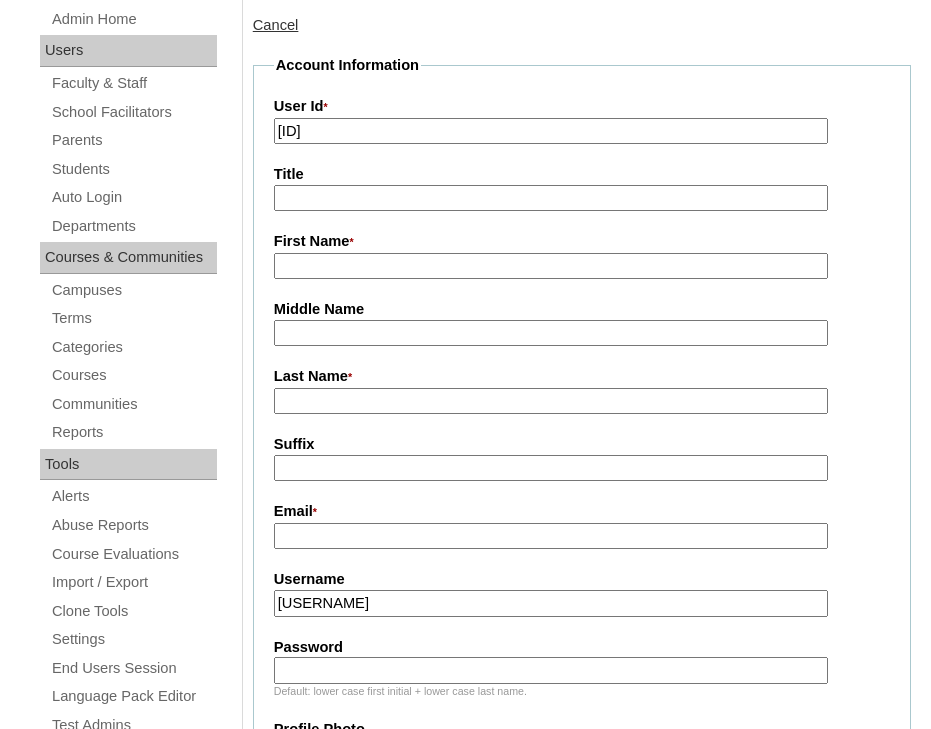 type on "apuno2025" 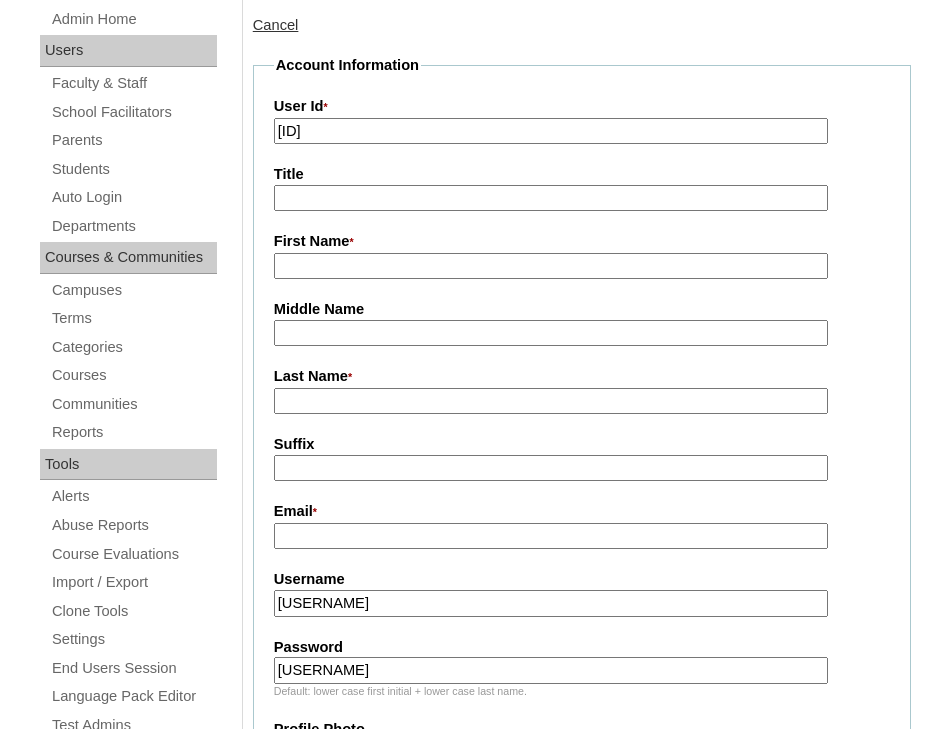type on "ArMeVnMg" 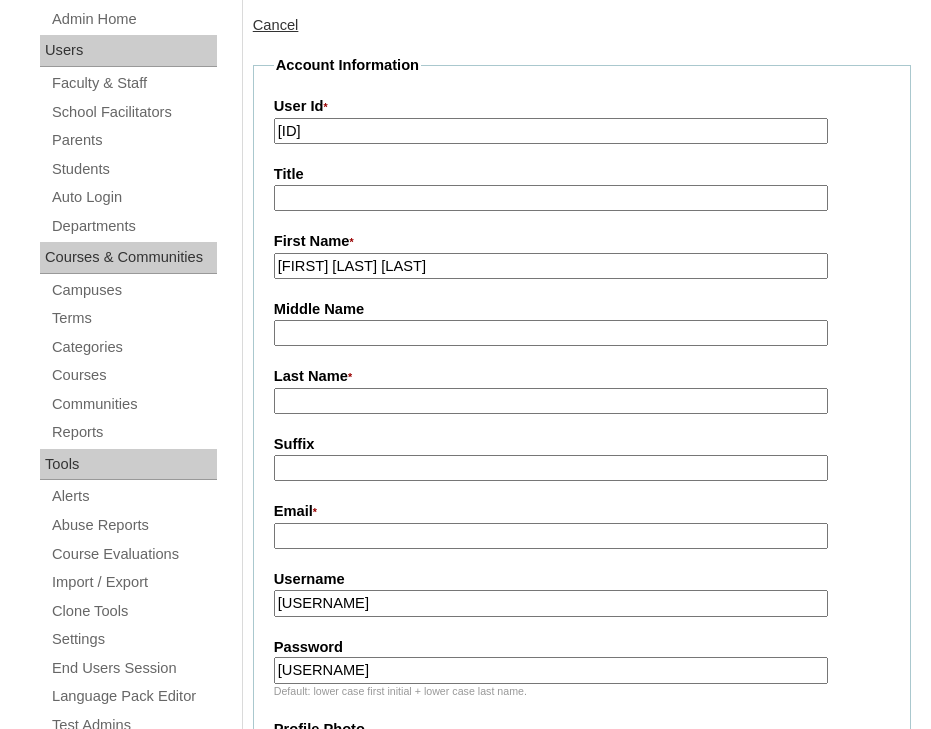 drag, startPoint x: 326, startPoint y: 267, endPoint x: 430, endPoint y: 271, distance: 104.0769 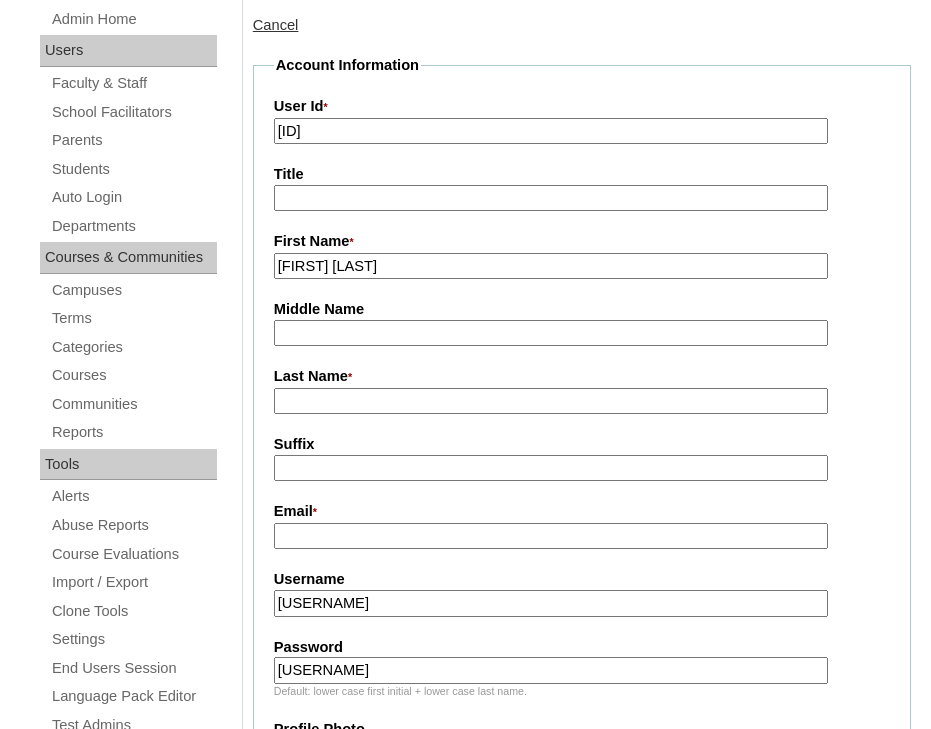 type on "Armie Vani" 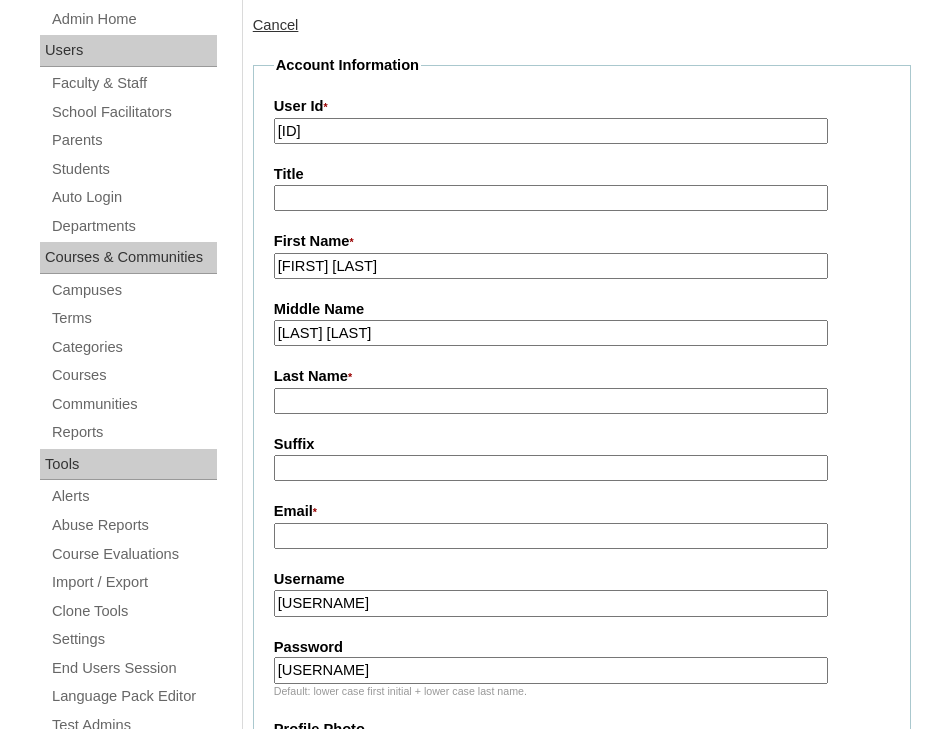 drag, startPoint x: 358, startPoint y: 329, endPoint x: 434, endPoint y: 337, distance: 76.41989 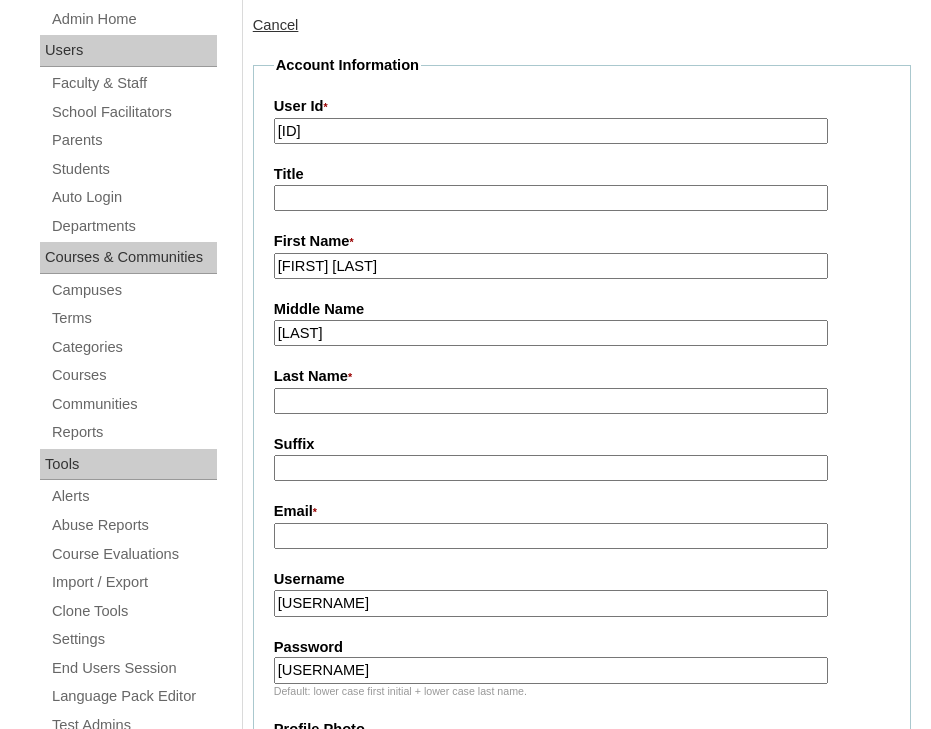 type on "Magdaong" 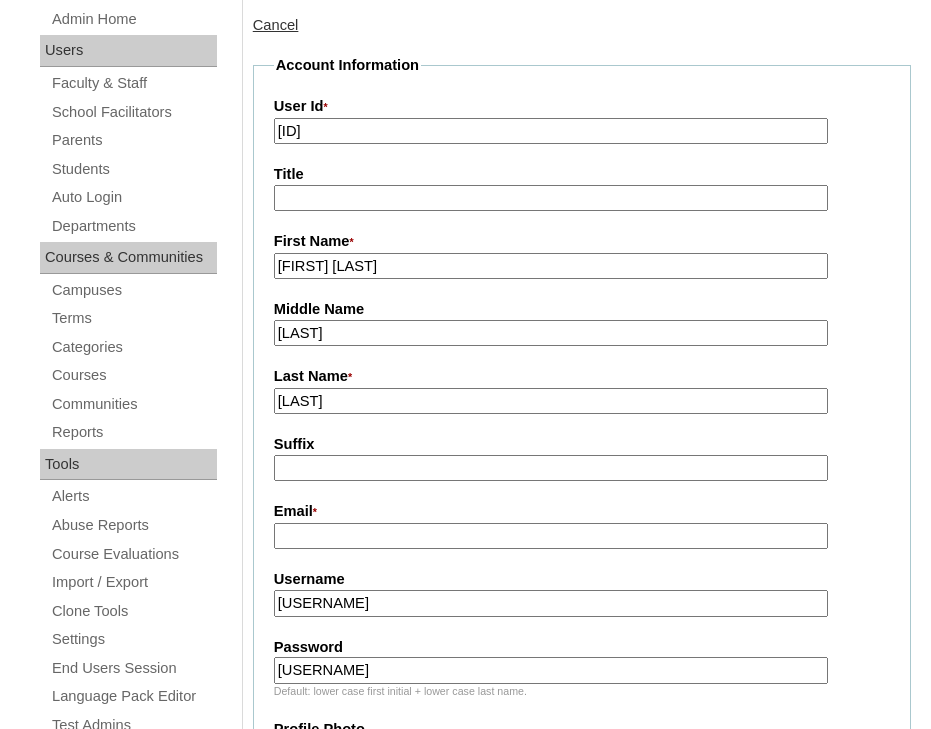 type on "Puno" 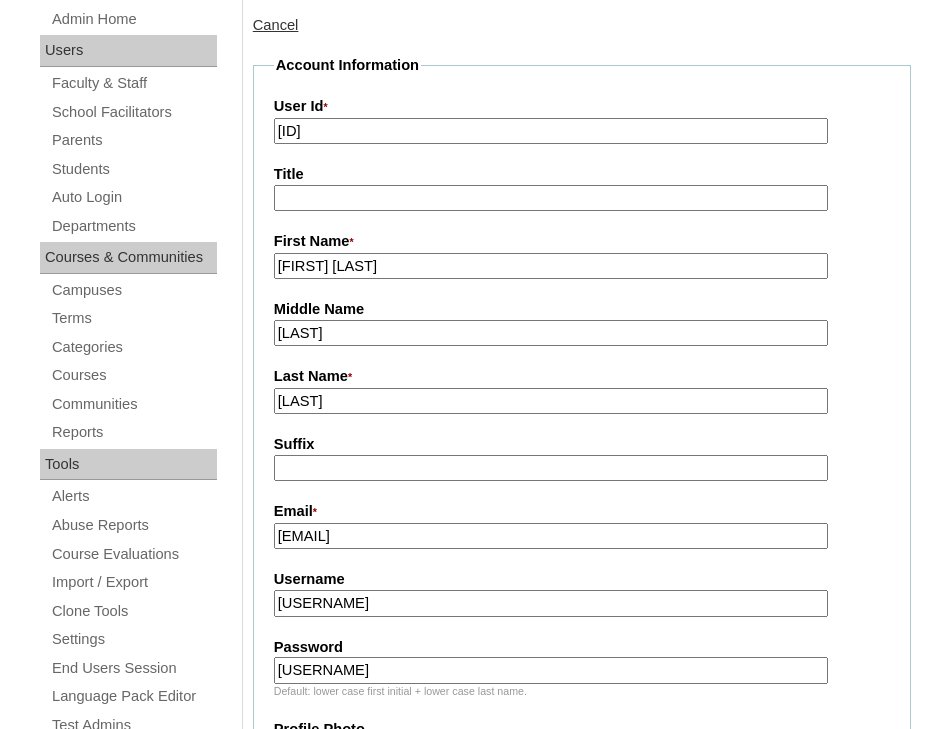 type on "armievanipasistio@gmail.com" 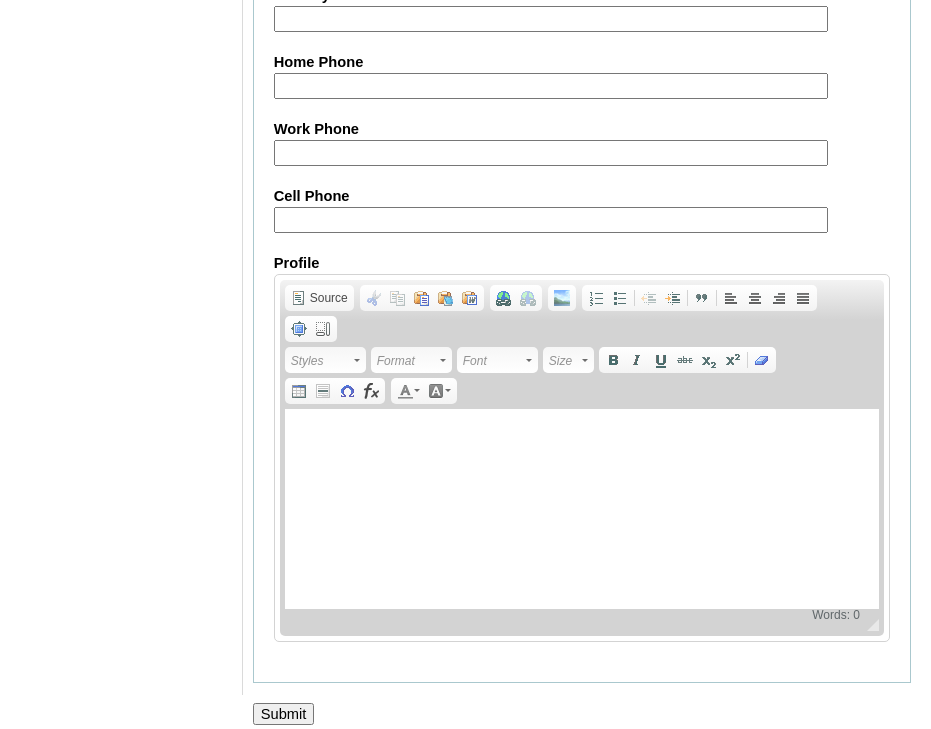 scroll, scrollTop: 2118, scrollLeft: 0, axis: vertical 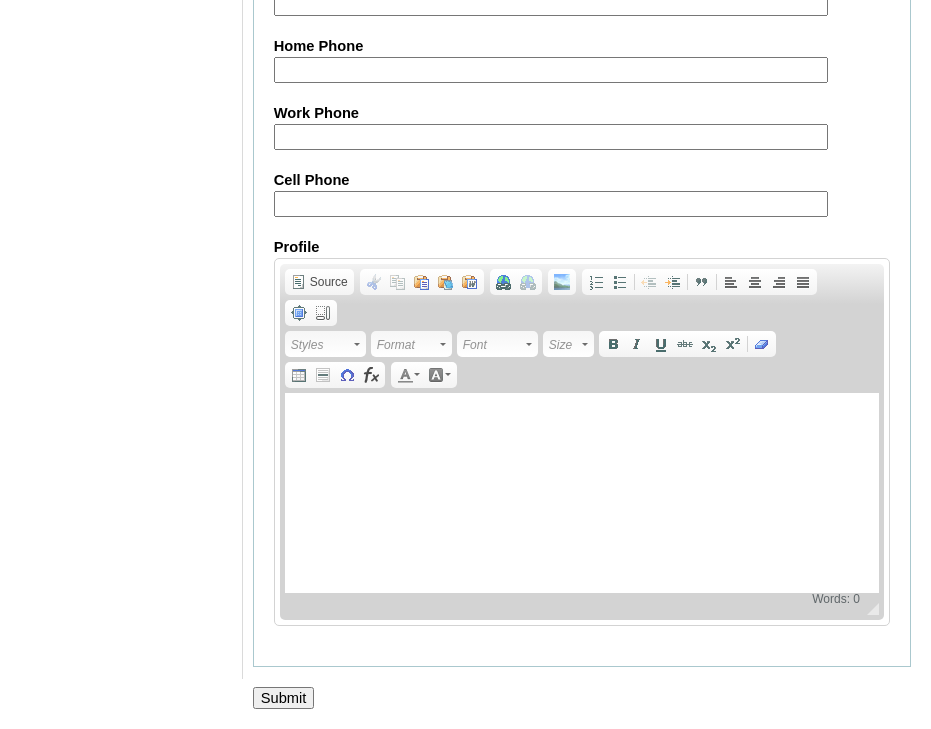 click on "Personal Information
Address
Address2
City
State
Zip
Country
Home Phone
Work Phone
Cell Phone
Profile
Rich Text Editor, AboutMe Editor toolbars Document   Source Clipboard/Undo   Cut   Copy   Paste   Paste as plain text   Paste from Word Links   Link   Unlink others   Add Image Paragraph   Insert/Remove Numbered List   Insert/Remove Bulleted List   Decrease Indent   Increase Indent   Block Quote   Align Left   Center   Align Right   Justify Tools   Maximize   Show Blocks Styles Styles Styles Format Format Font Font Size Size Basic Styles   Bold   Italic   Underline   Strike Through   Subscript   Superscript   Remove Format Insert   Table   Insert Horizontal Line   Insert Special Character   Insert Equation Colors   Text Color   Background Color Press ALT 0 for help ◢ Elements path   Words: 0" at bounding box center (582, 130) 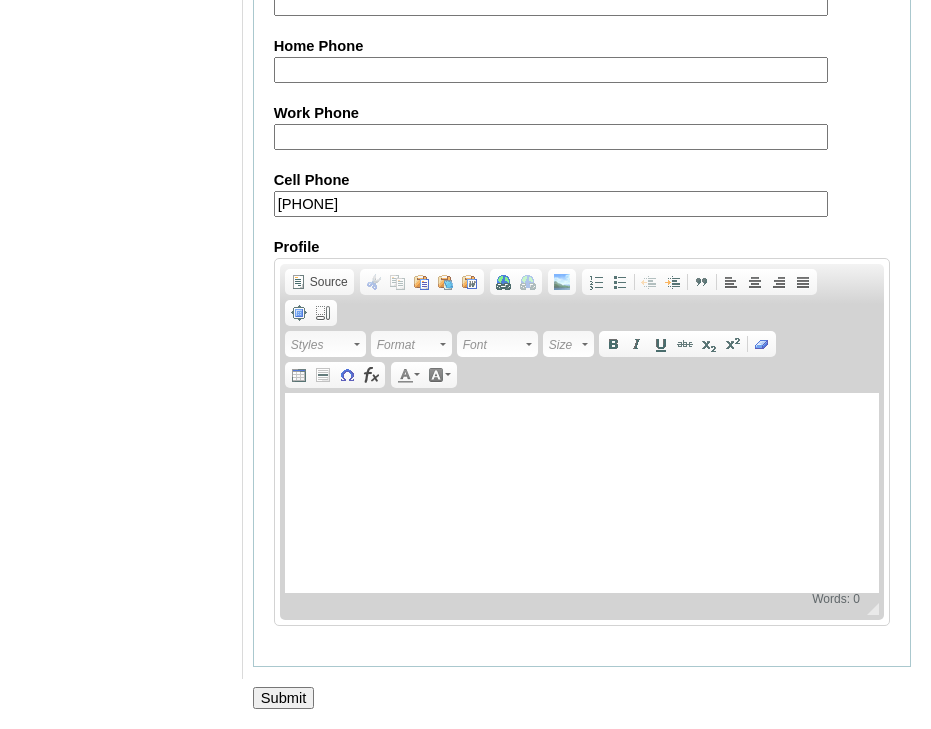 type on "63-9173073641" 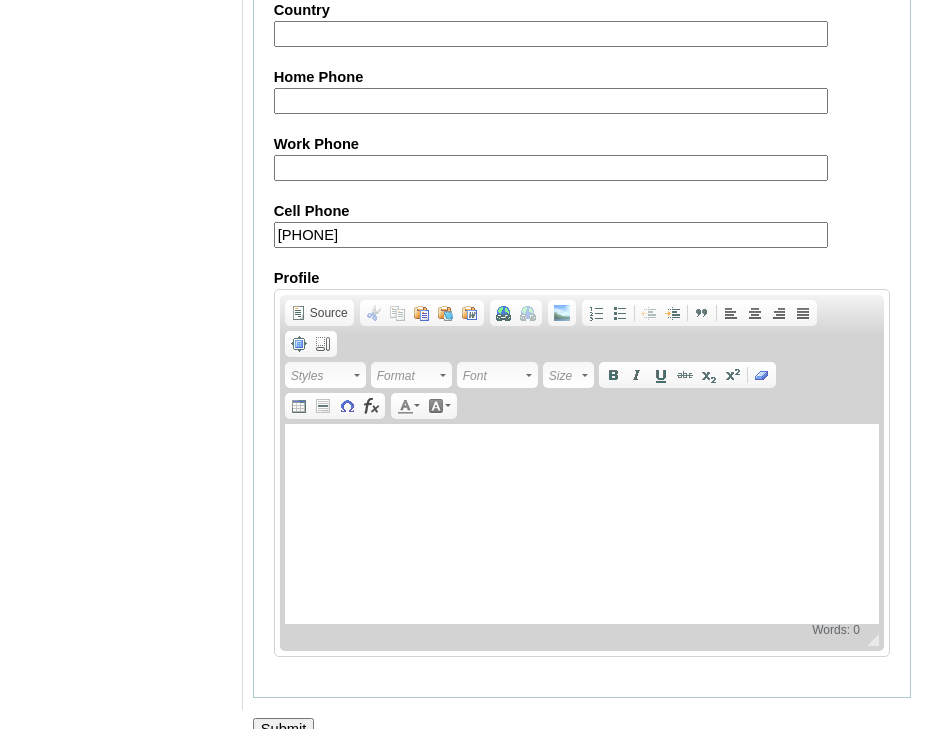 scroll, scrollTop: 2118, scrollLeft: 0, axis: vertical 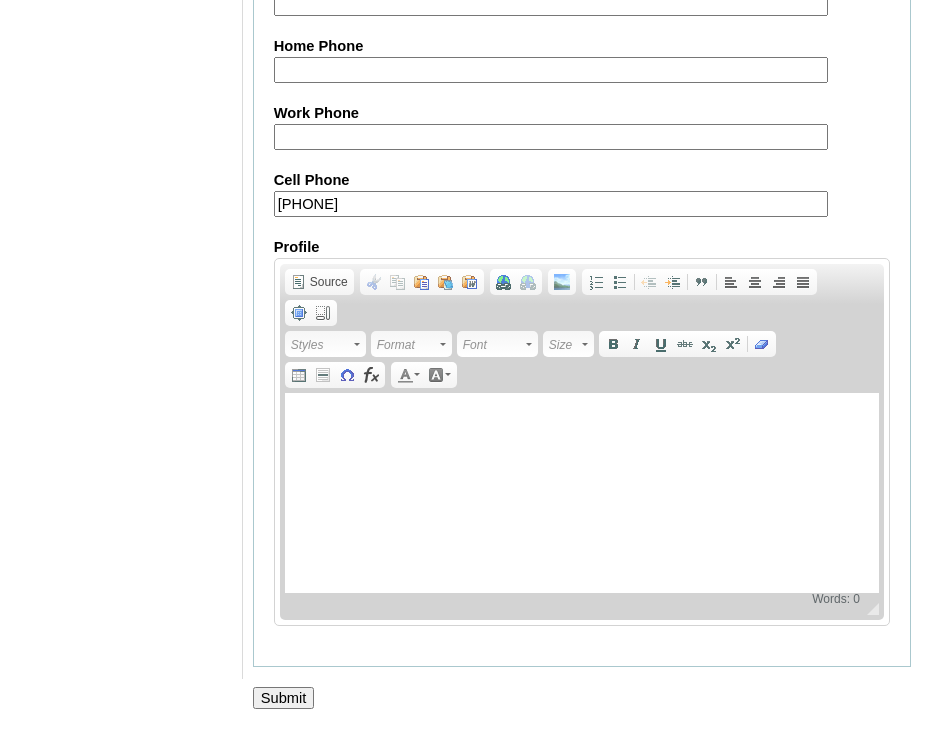click on "Submit" at bounding box center [284, 698] 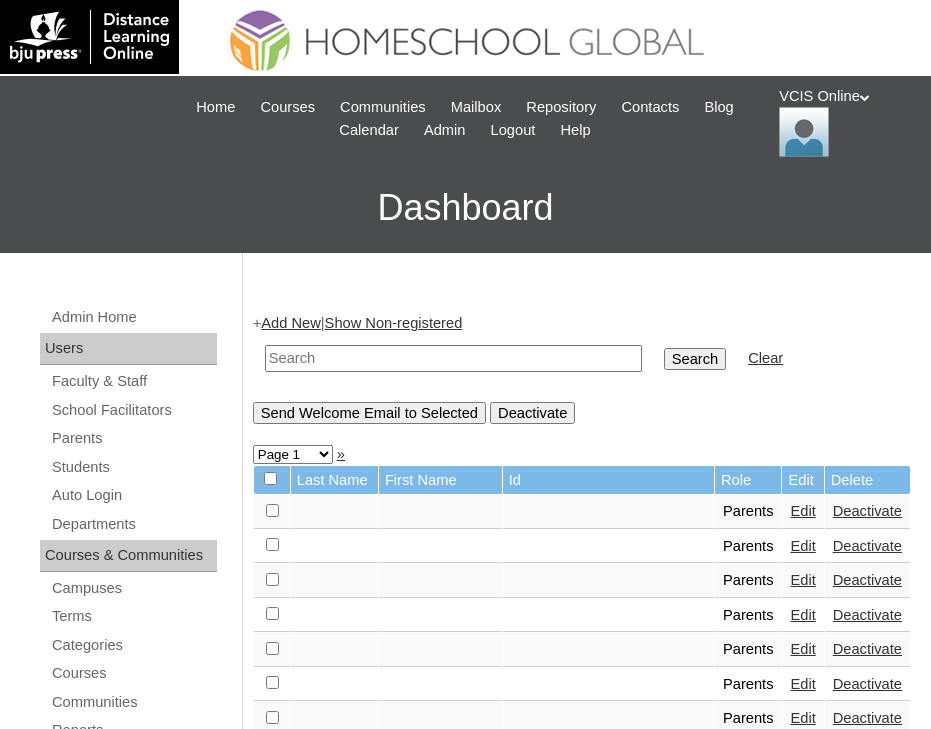 scroll, scrollTop: 0, scrollLeft: 0, axis: both 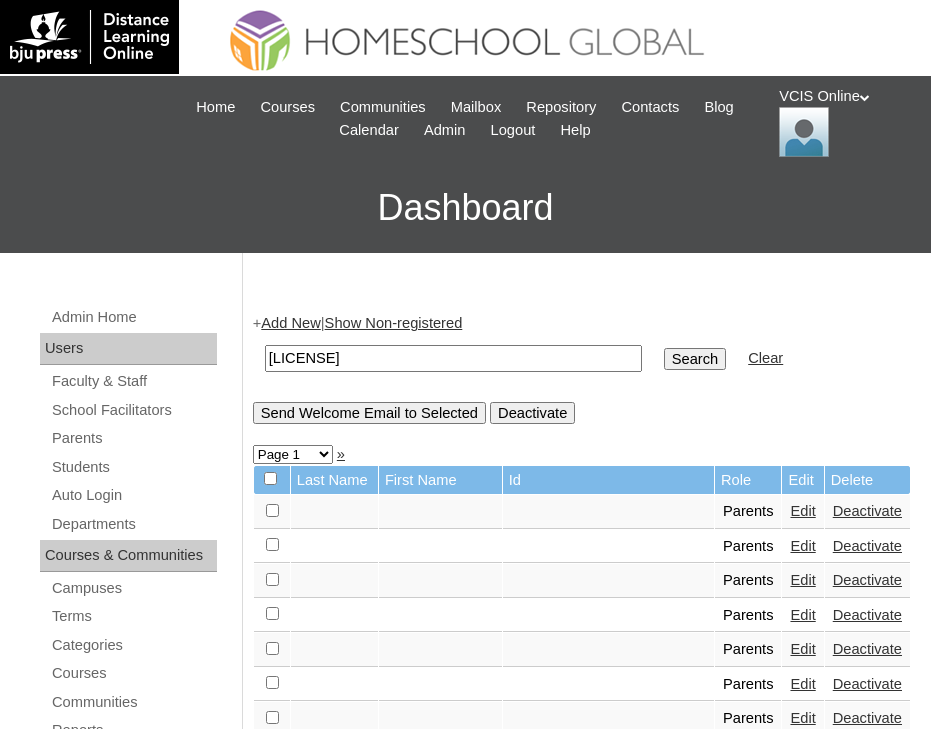 type on "[ID]" 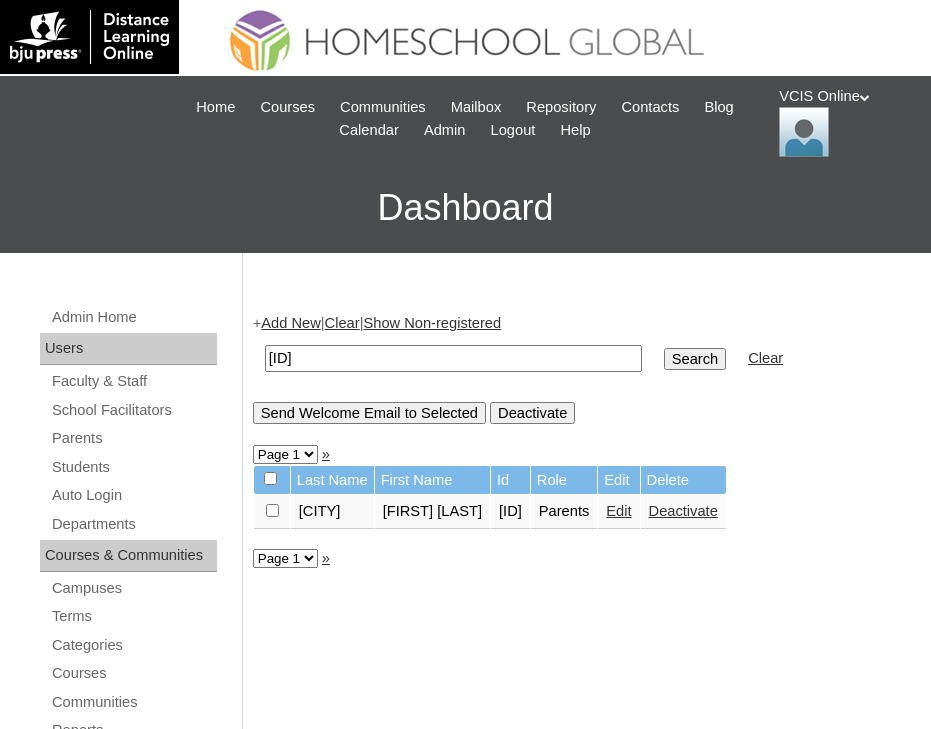 scroll, scrollTop: 0, scrollLeft: 0, axis: both 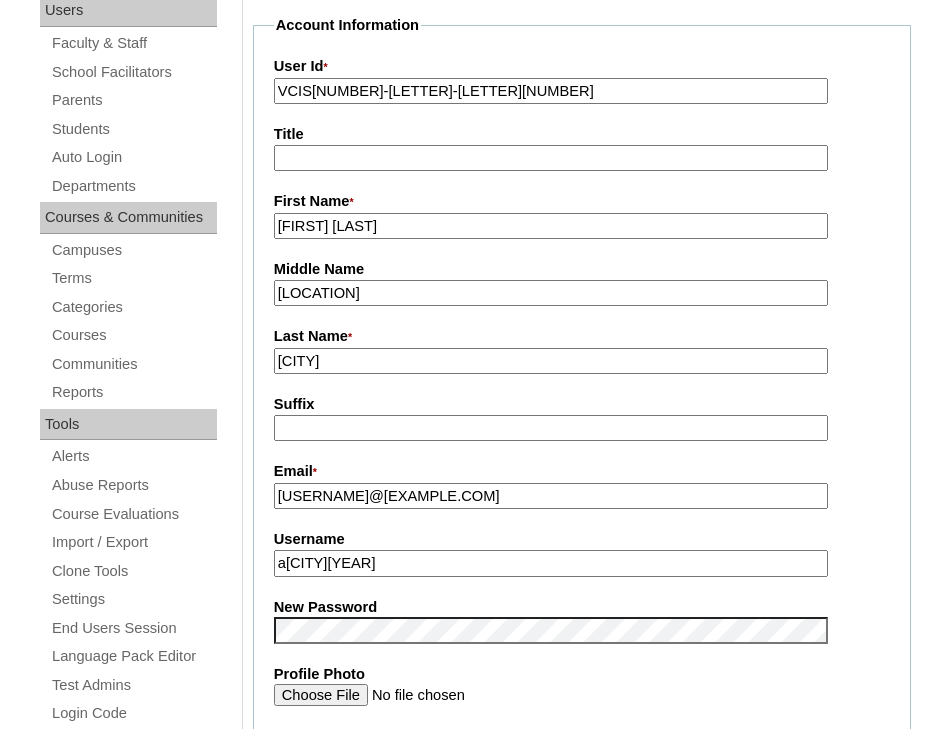 click on "[CITY]" at bounding box center (551, 361) 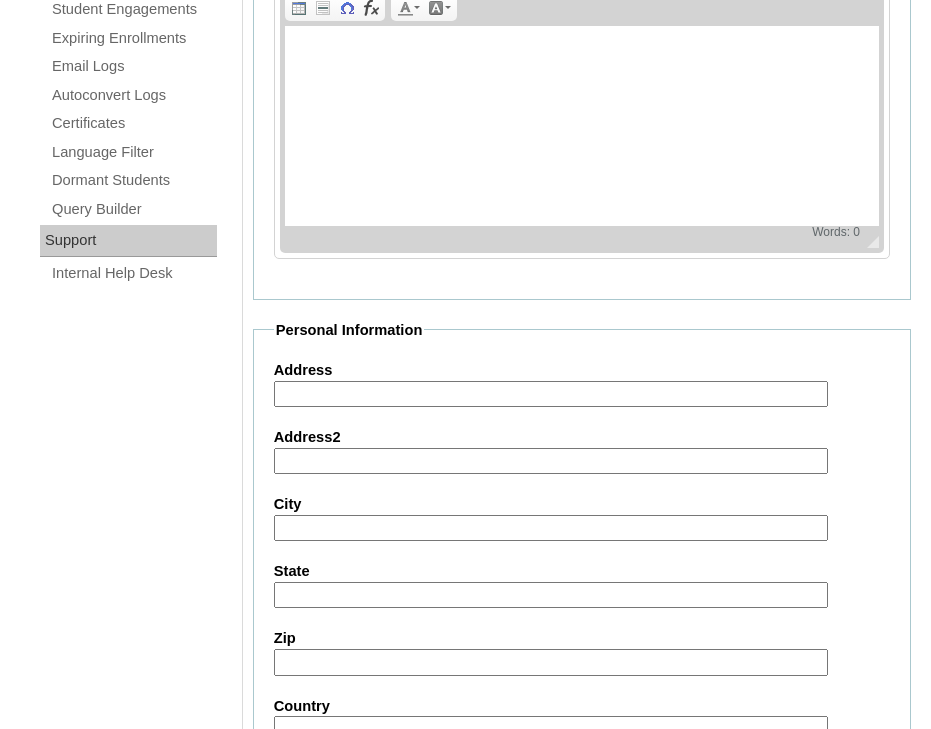 scroll, scrollTop: 2044, scrollLeft: 0, axis: vertical 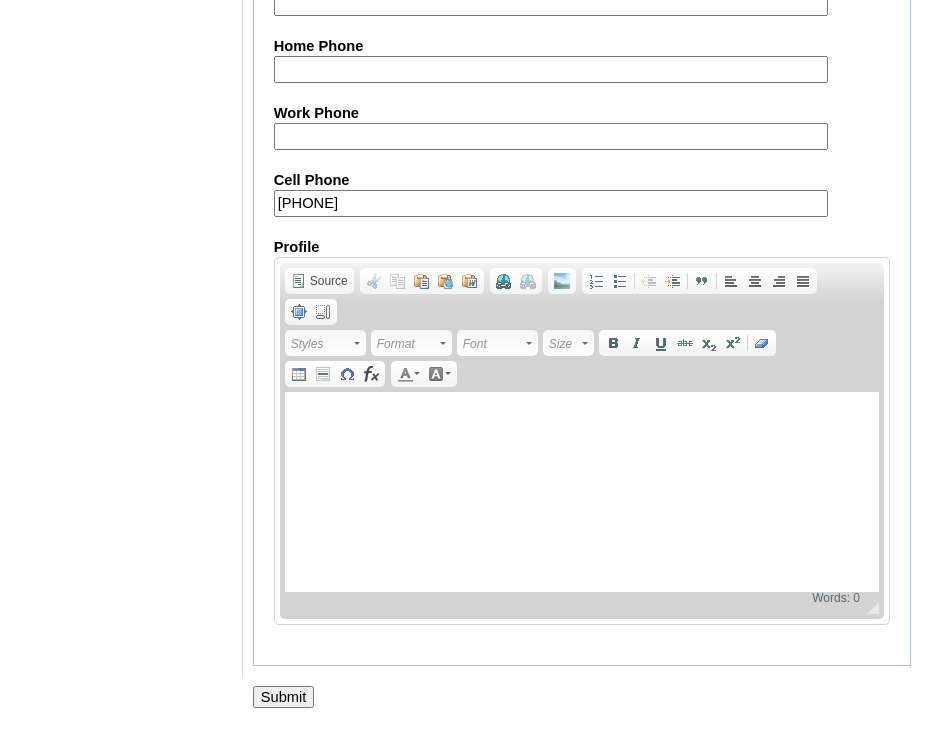 type on "Puno (2025)" 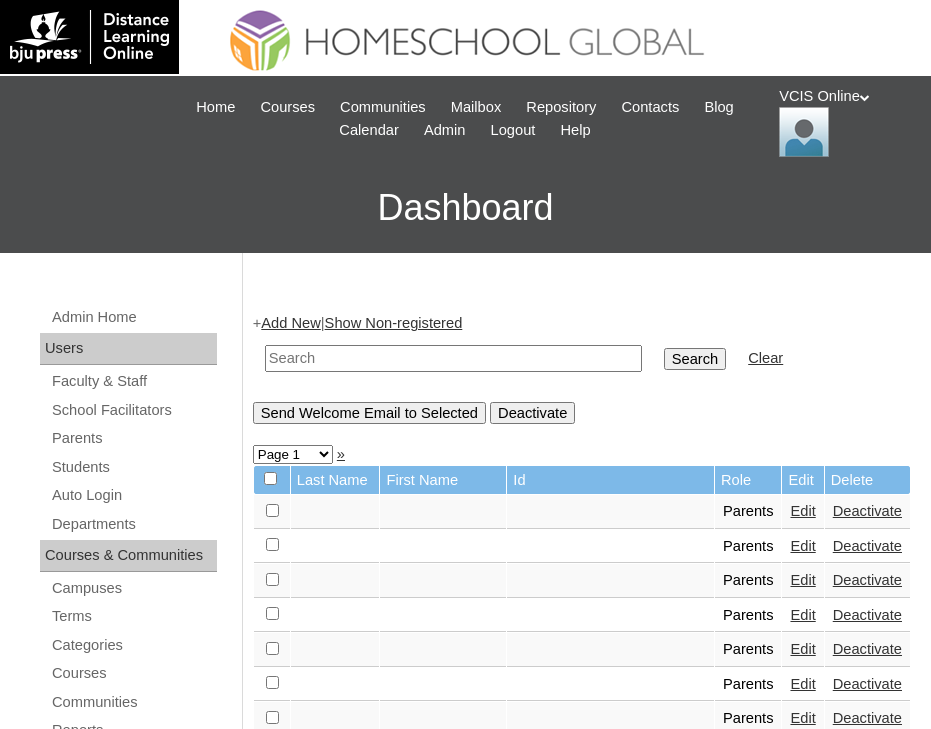 scroll, scrollTop: 0, scrollLeft: 0, axis: both 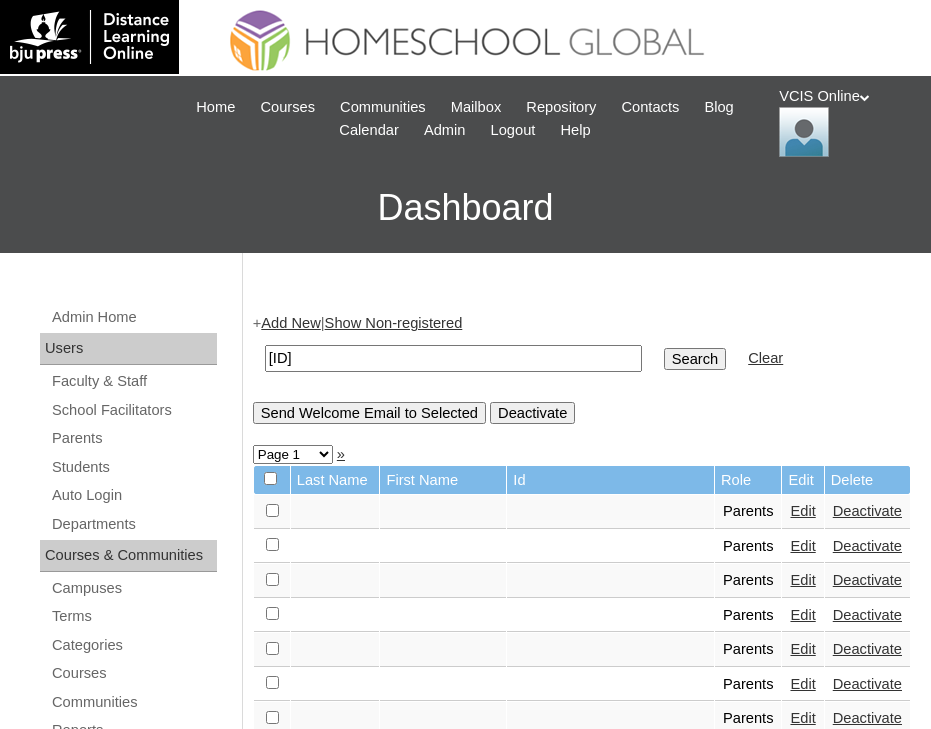 type on "VCIS012-9C-PA2025" 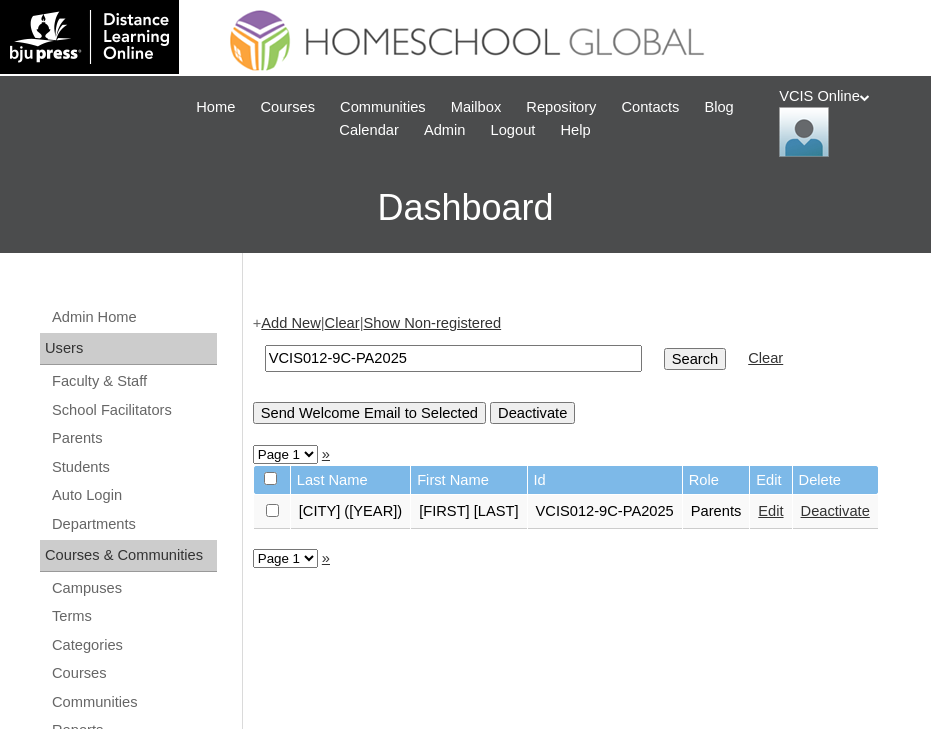 scroll, scrollTop: 0, scrollLeft: 0, axis: both 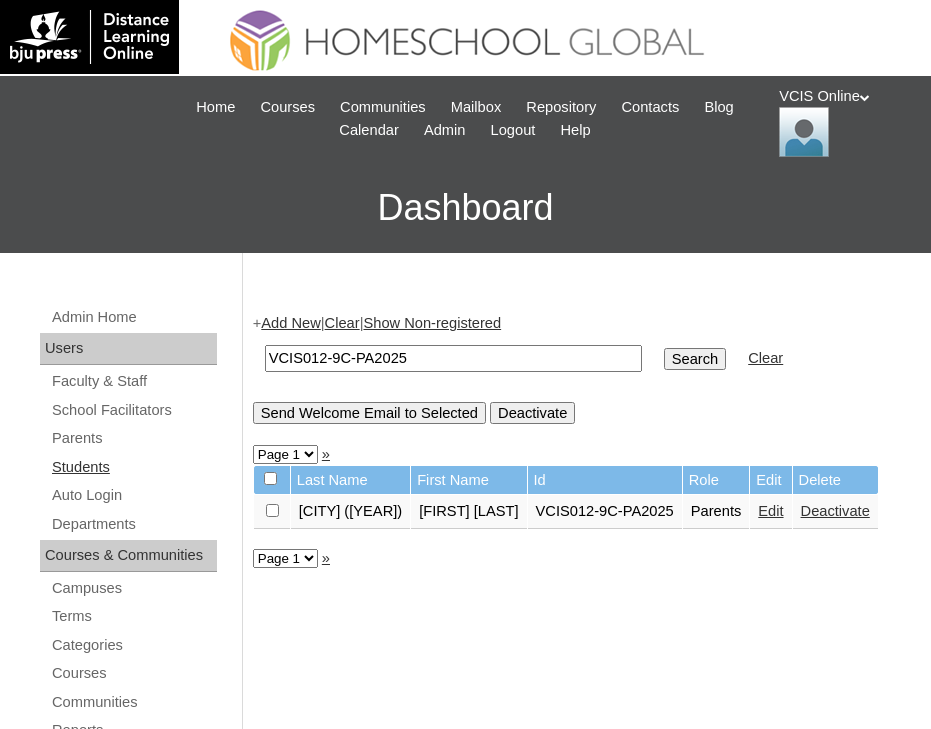 click on "Students" at bounding box center (133, 467) 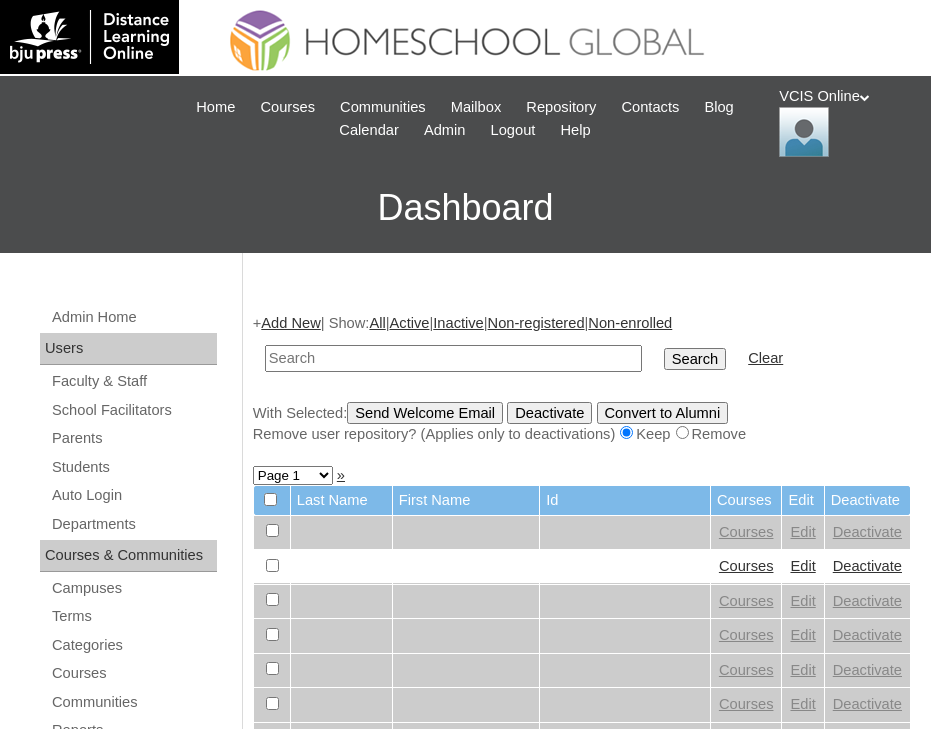 scroll, scrollTop: 0, scrollLeft: 0, axis: both 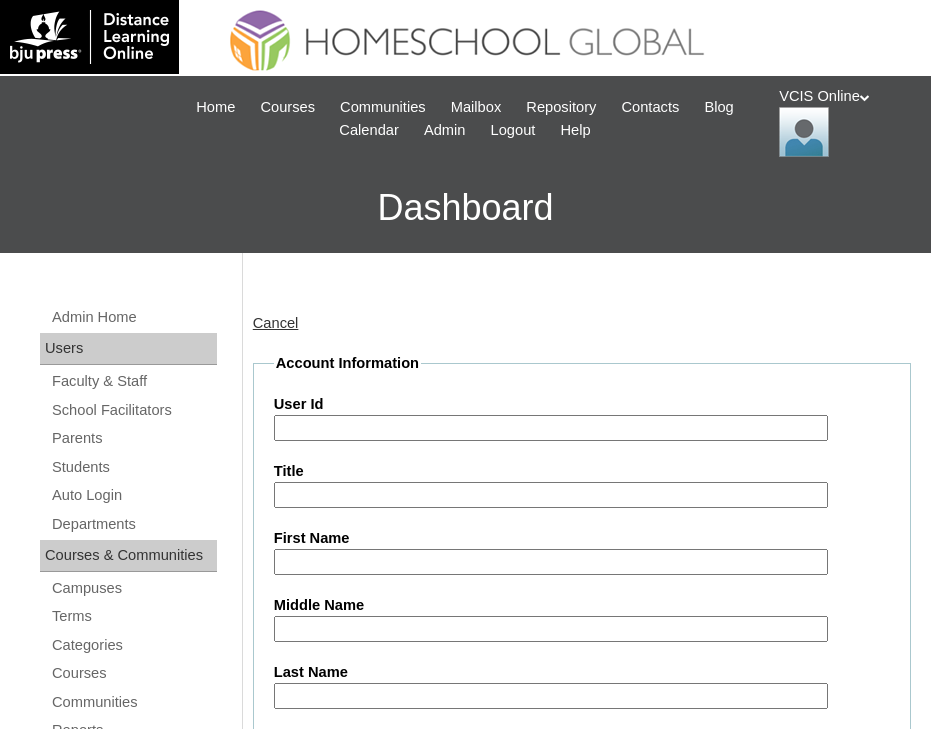 click on "User Id" at bounding box center (551, 428) 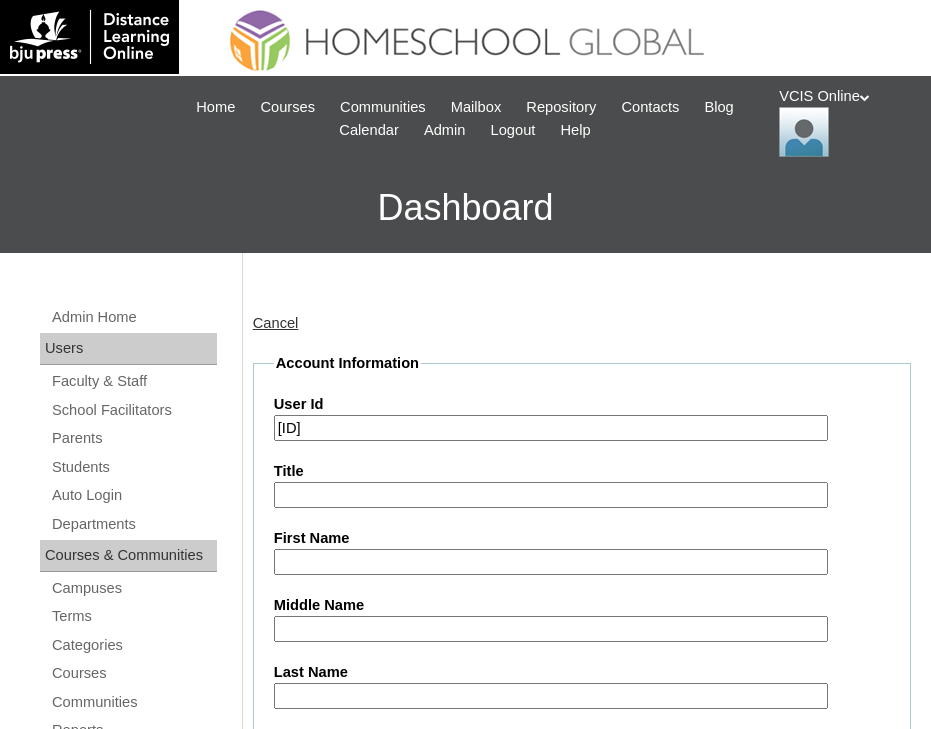 type on "[ID]" 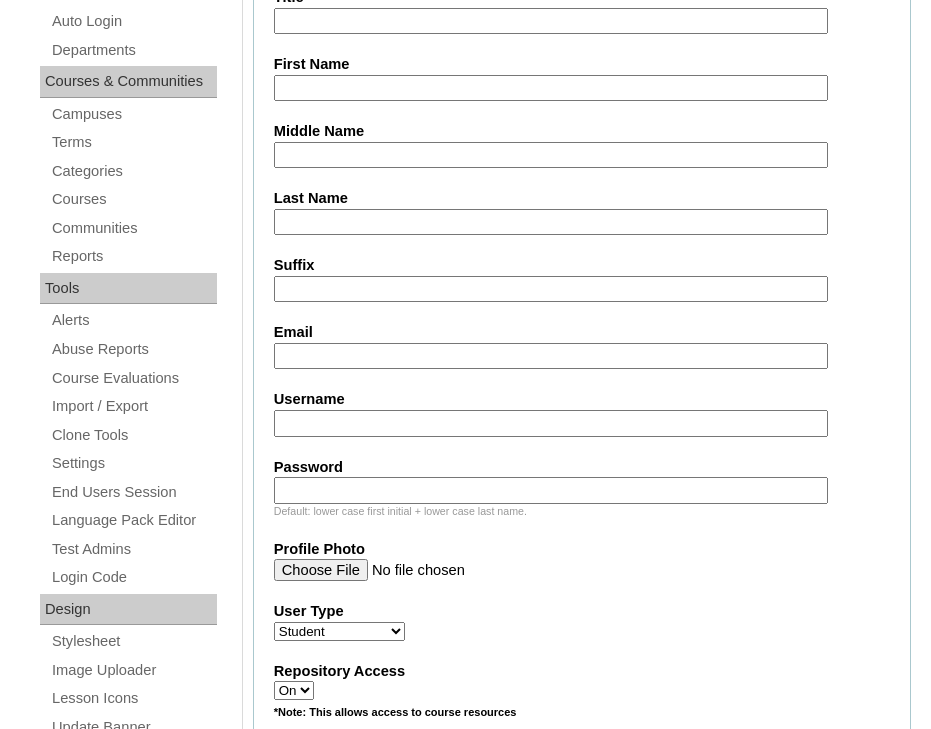 scroll, scrollTop: 558, scrollLeft: 0, axis: vertical 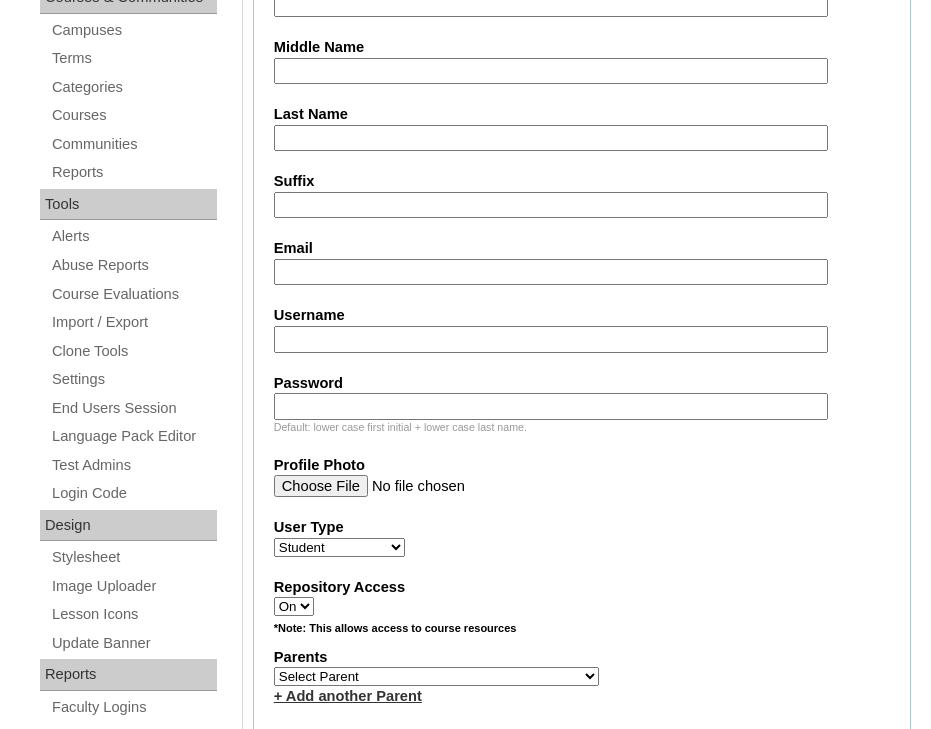 click on "Username" at bounding box center (551, 339) 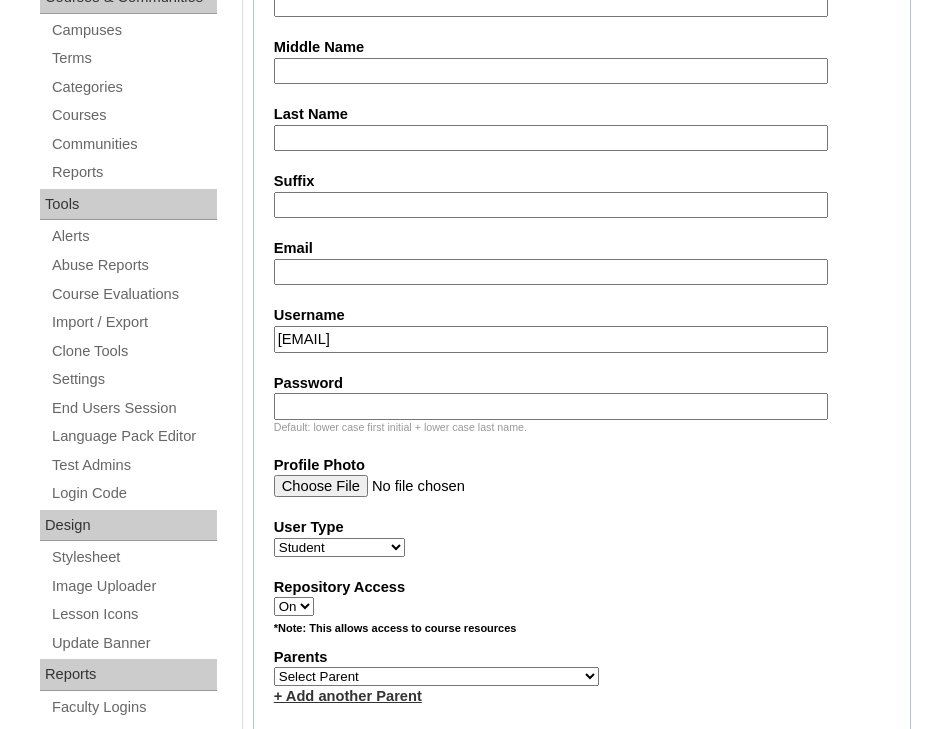 type on "[EMAIL]" 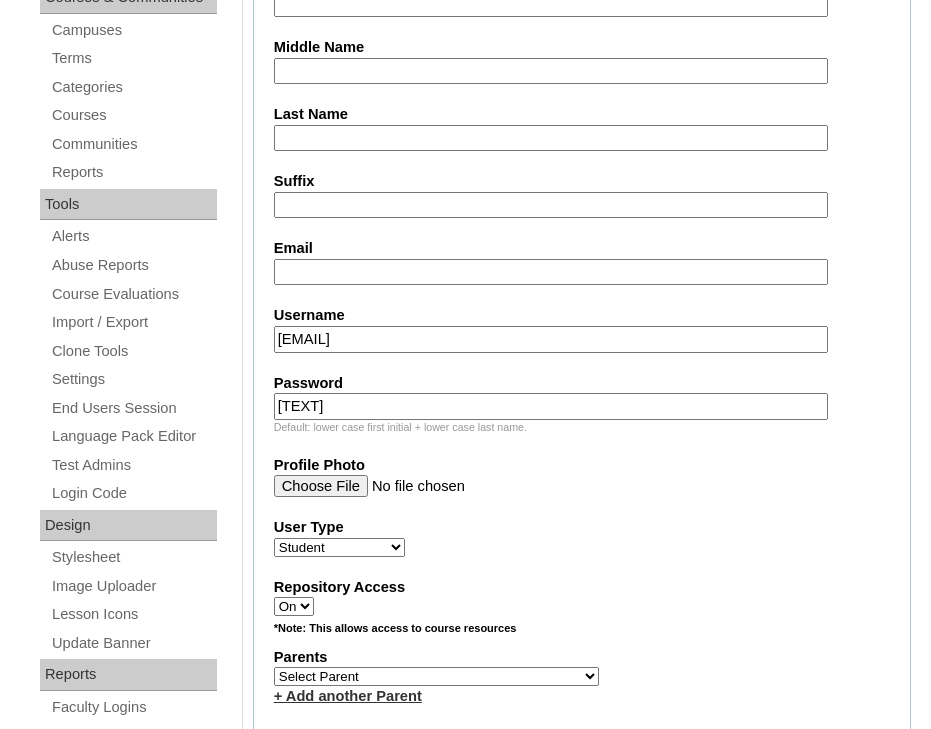 type on "[TEXT]" 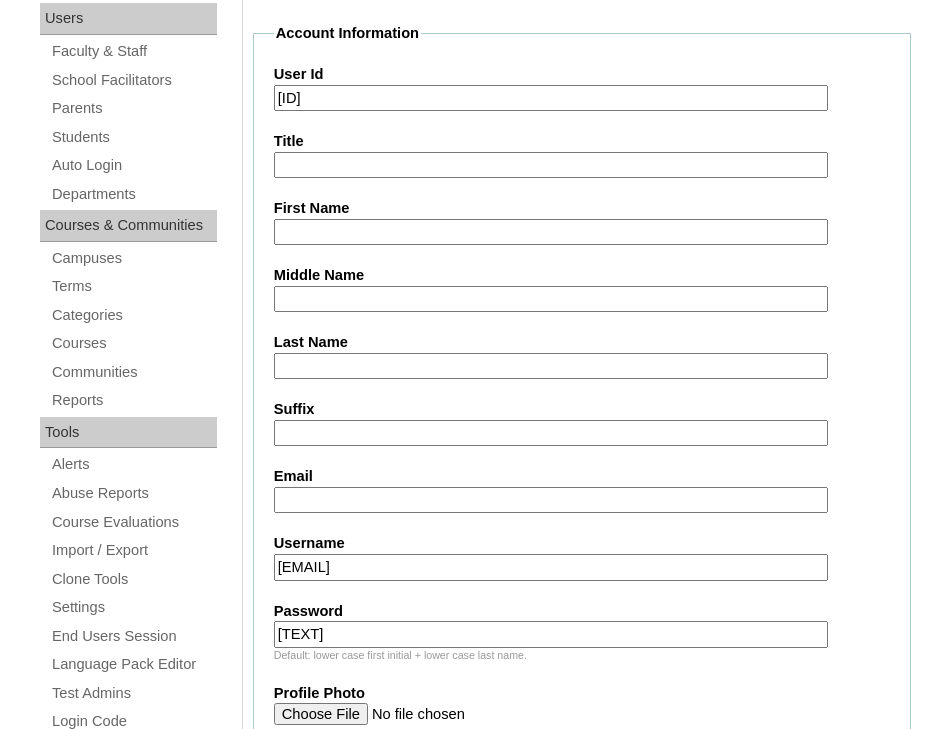 scroll, scrollTop: 0, scrollLeft: 0, axis: both 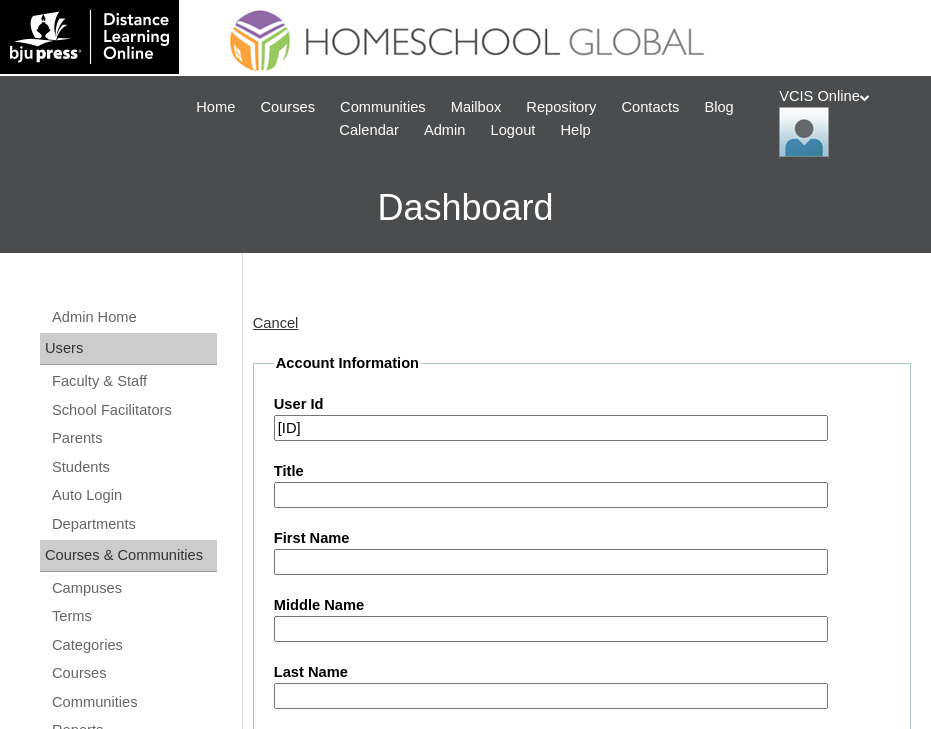 click on "Title" at bounding box center (551, 495) 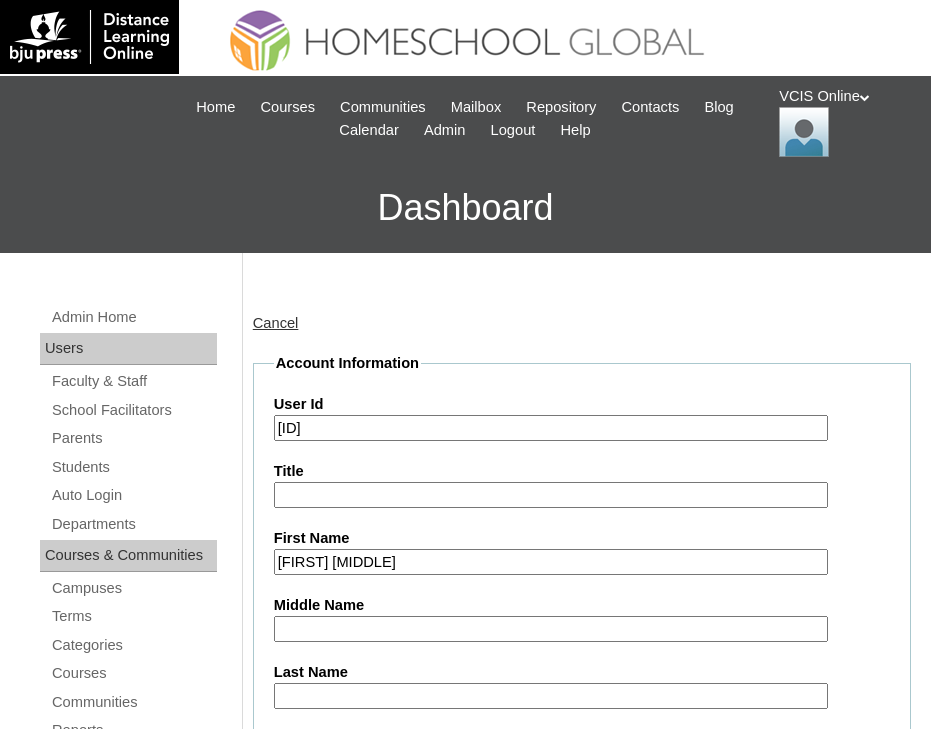 type on "[FIRST] [MIDDLE]" 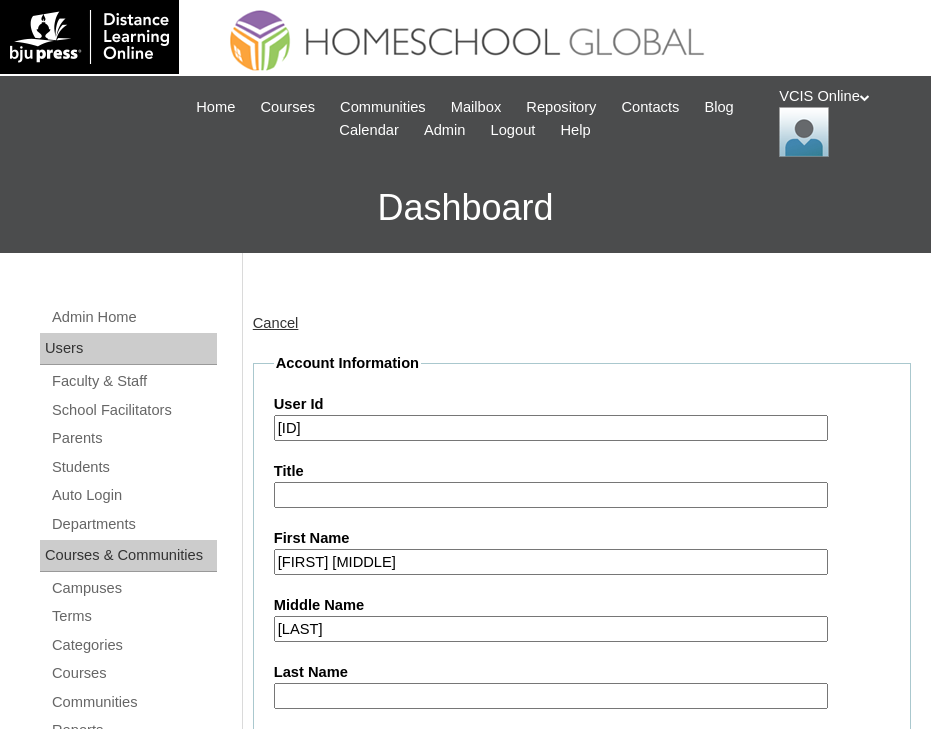 type on "[LAST]" 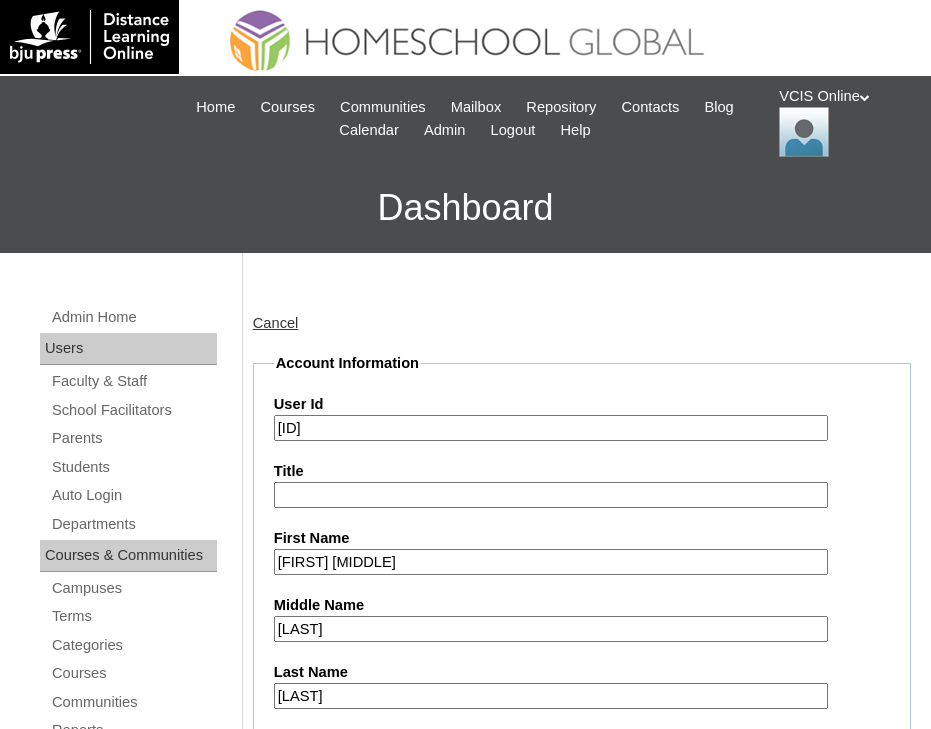 type on "[LAST]" 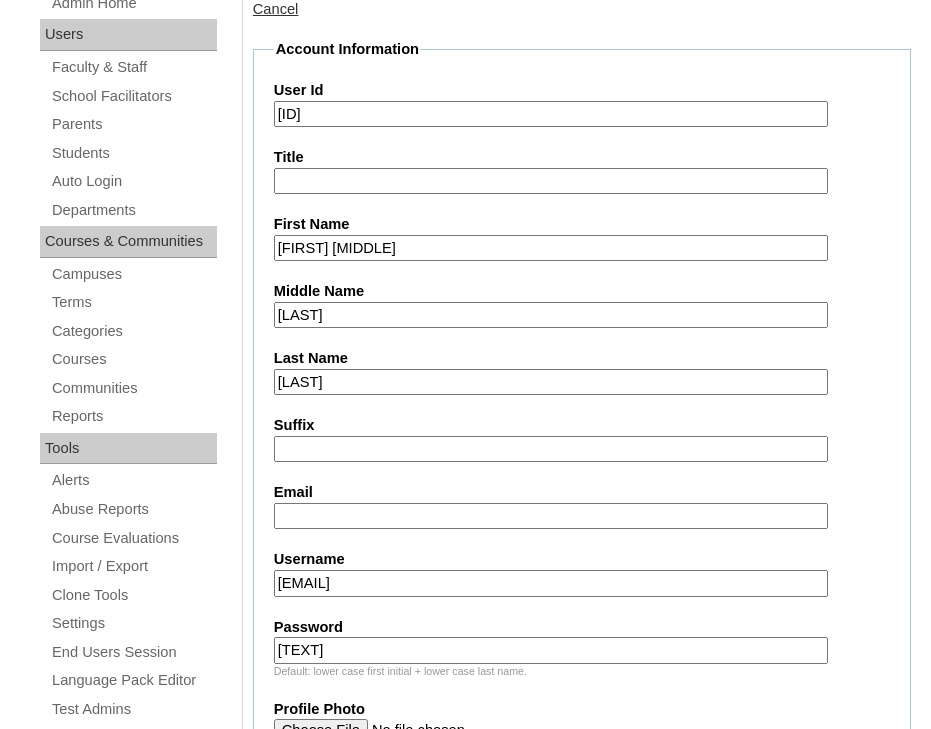 scroll, scrollTop: 315, scrollLeft: 0, axis: vertical 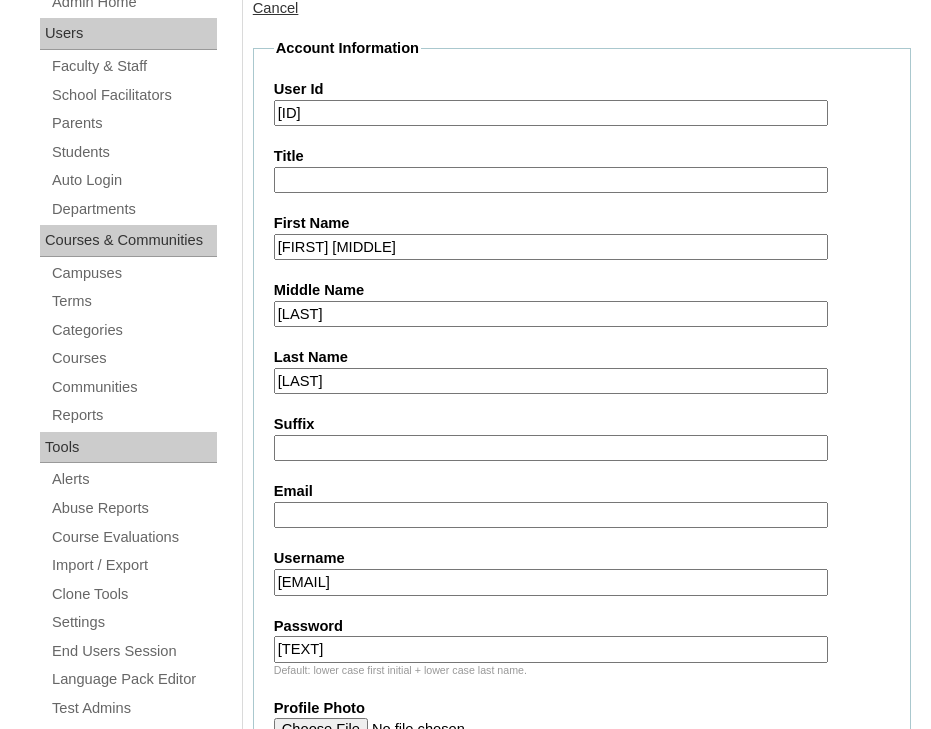 click on "Email" at bounding box center (551, 515) 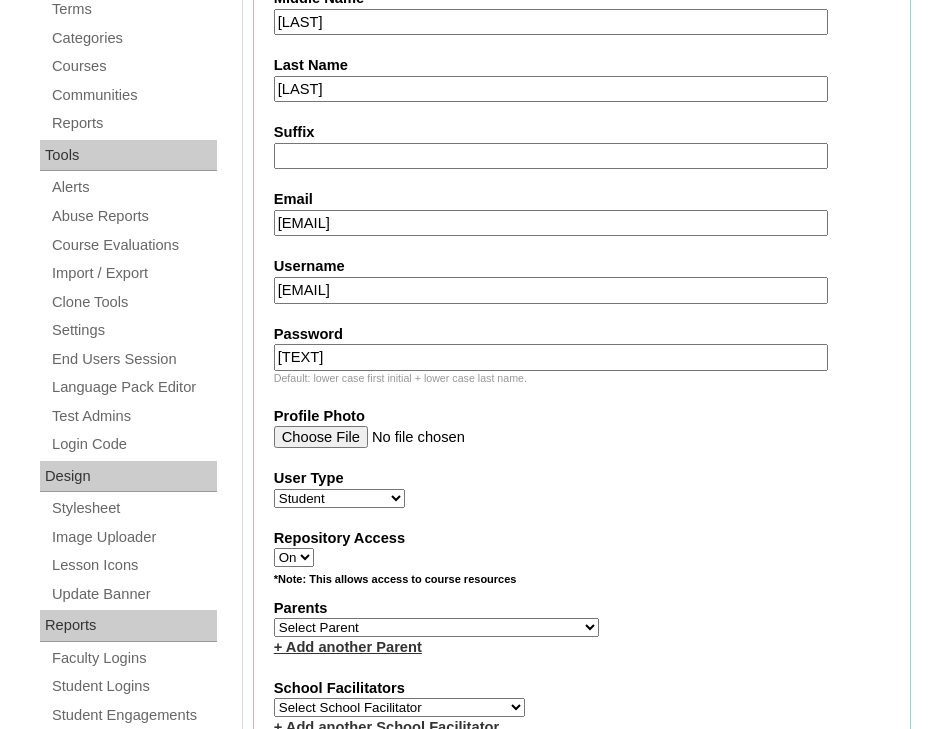 scroll, scrollTop: 719, scrollLeft: 0, axis: vertical 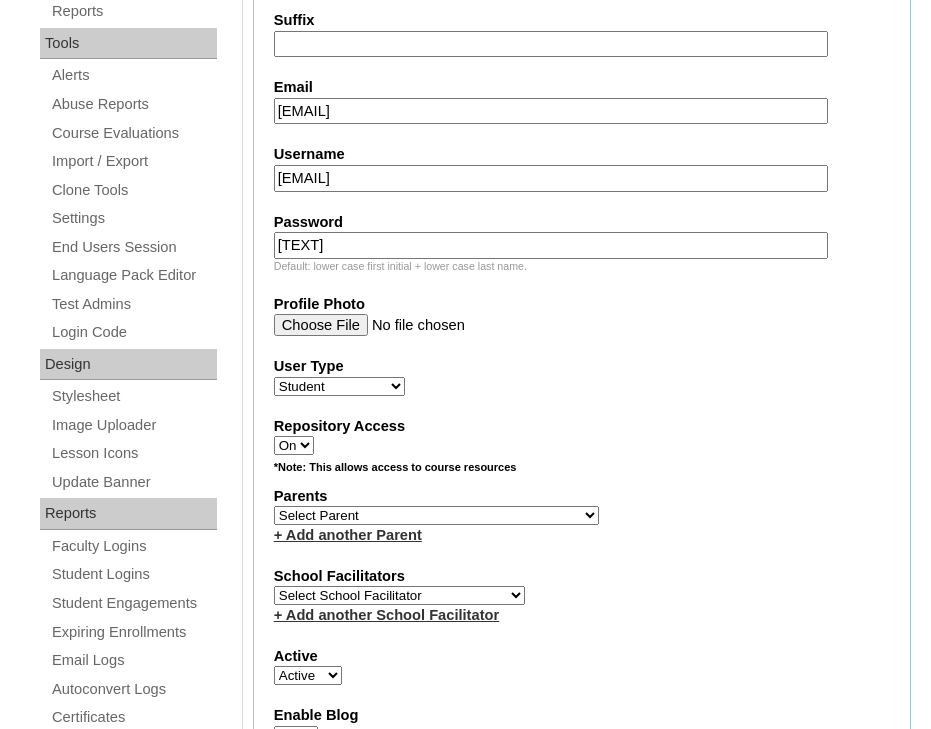 type on "[EMAIL]" 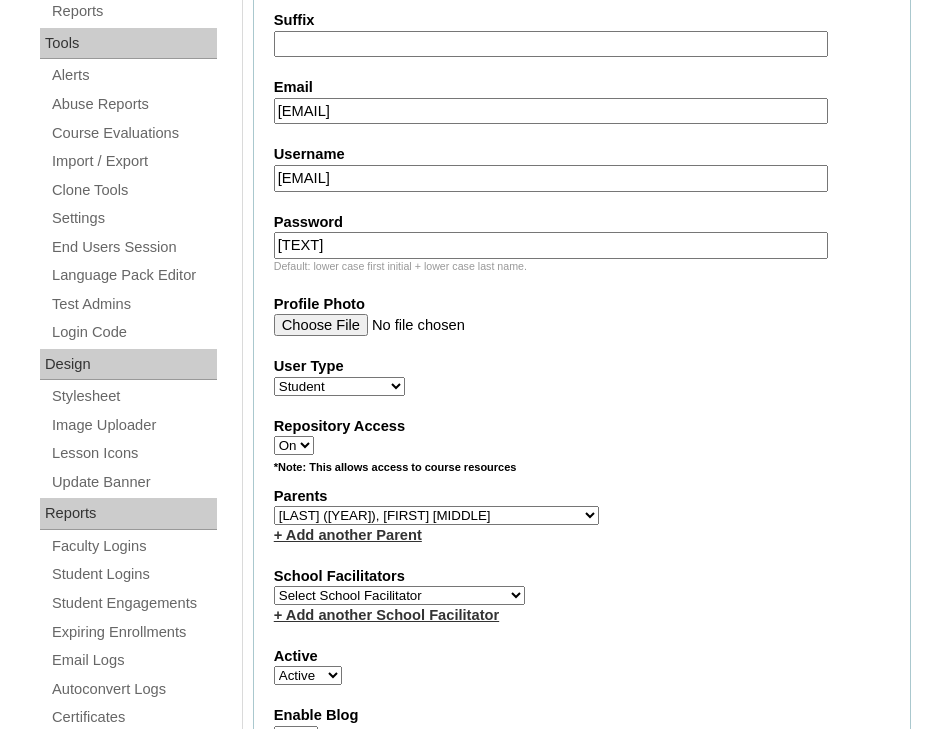 click on "Select School Facilitator
Norman Añain
Ruffa Abadijas
Mary Abella
Gloryfe Abion
Ariel Micah Albuero
Ariel Albuero OLD
KC Arciaga
Denise Ayado
Ruth Maye Bacani
May Bautista
Zaida Belbar
Daniella Benitez
Marielle Bermas
Jamie Ann Bleza
Mark Christian Braganza
Anj Brequillo
Melody Broqueza
Ruth Catherine Caña
Kit Cachuela
Jethro Francis Cagas
Camille Canlas
Mescel Capoquian
Mitchelle Carlos
Rose Castillo
Paula Mae Catalan
Jeremy Ann Catunao
Charlene Mae Chiong
Cla Chua
Cyrene Chua
Joshua Cobilla
Clarissa Joy Colimbino
Alvin Cruz
Ma. Katrina Helena Dabu
Krizle Fidelis De Vera
Henrick Jess Del Mundo
Precious Haziel Del Rosario
Reyna Lou Dela Pasion
Ritchel Densing
Alex Diaz
Alexandra Diaz
Alexandra Diaz
Patricia Diomampo-Co
Therese Margaurite Domingo
dontuse dontuse
Charrise Encina
VCIS TEACHER ENGLISH 5678
Chiaralyn Escamillas
Princess  Farrales
Kaye Felipe
Lery Garcia
Carmina Generalao
Racel Gonzales" at bounding box center (399, 595) 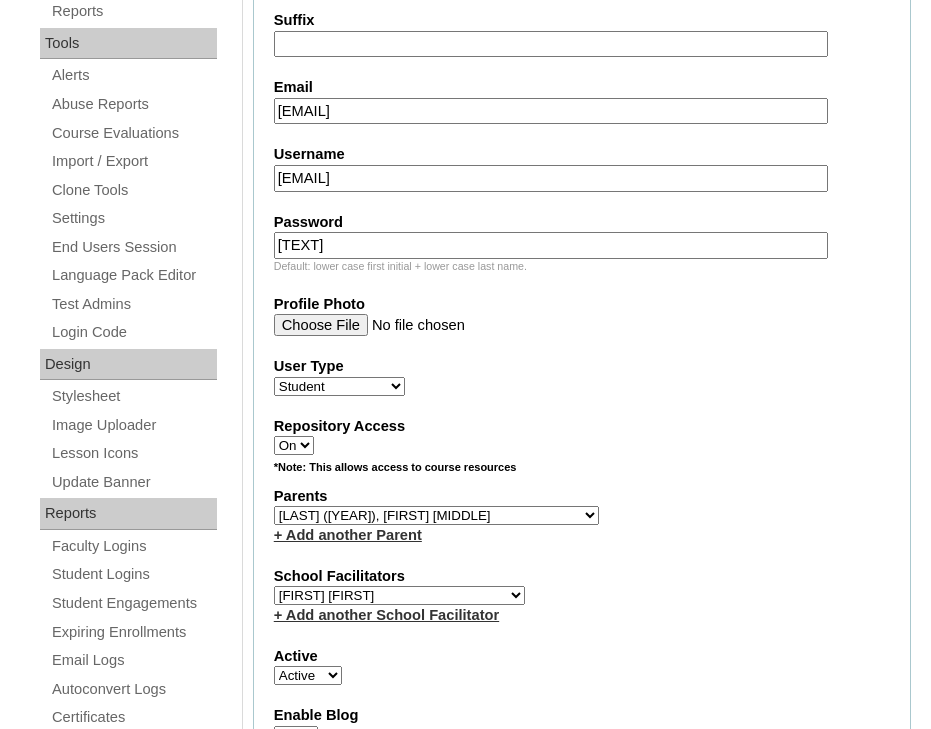 click on "Active" at bounding box center (582, 656) 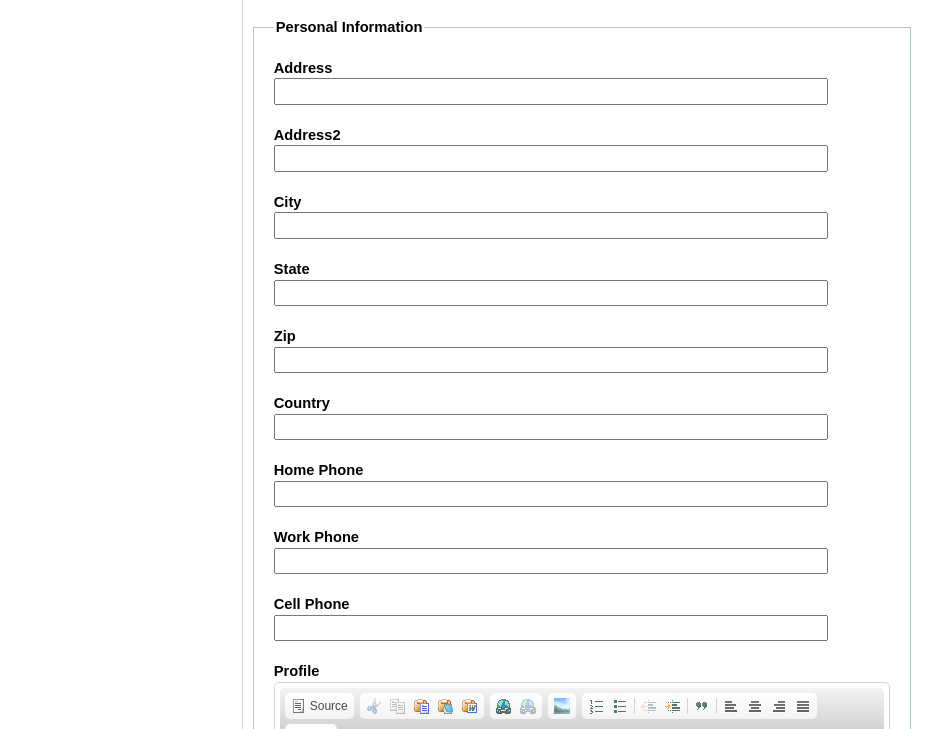 scroll, scrollTop: 2429, scrollLeft: 0, axis: vertical 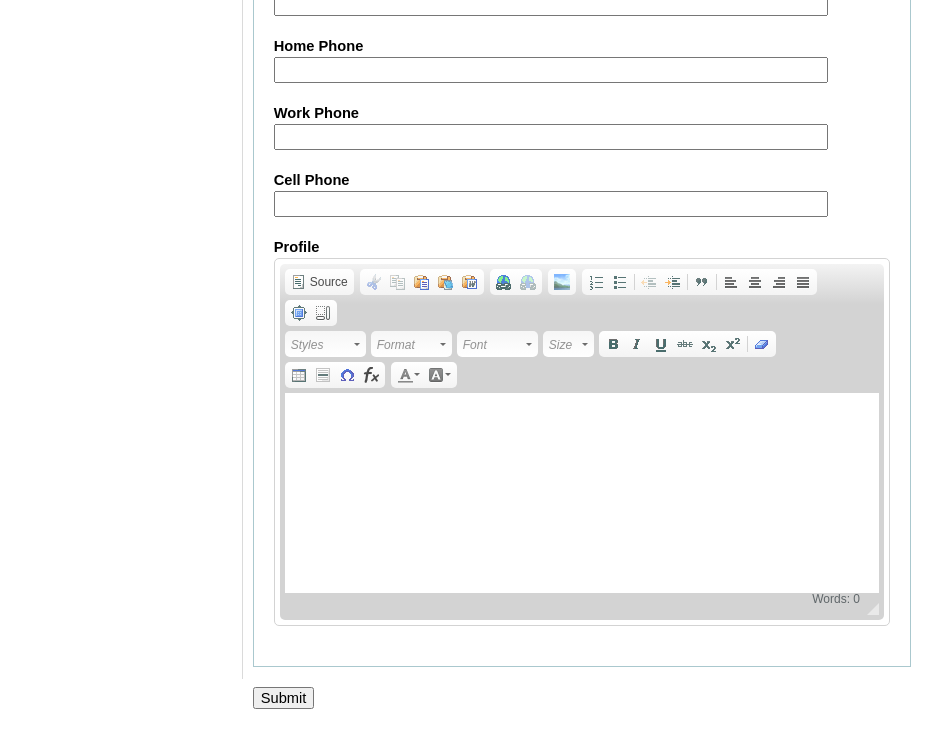 click on "Cell Phone" at bounding box center (551, 204) 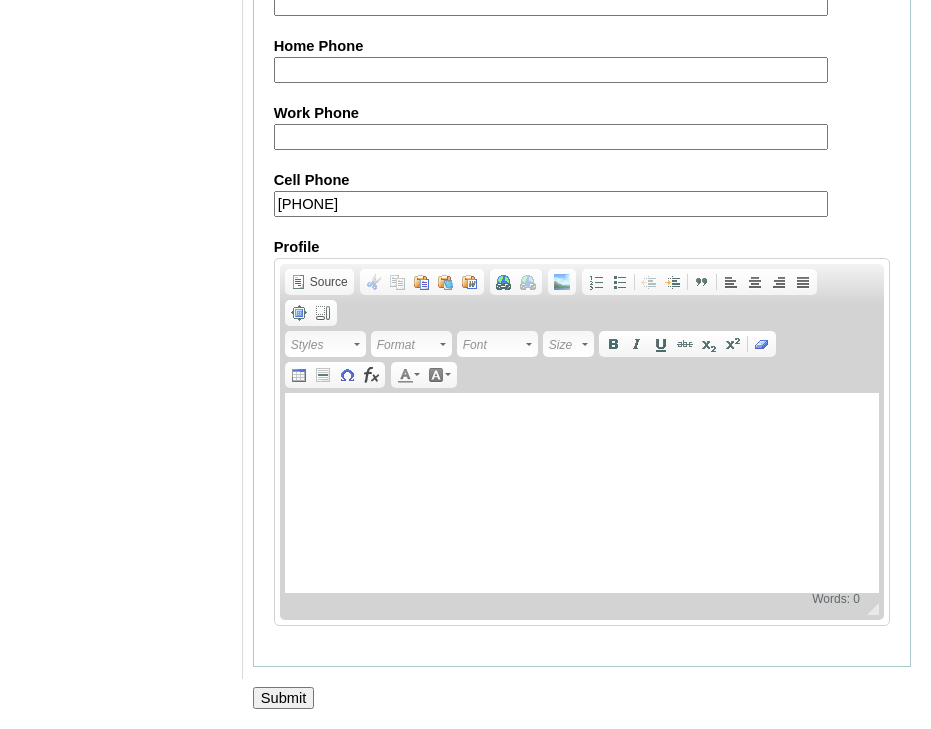type on "[PHONE]" 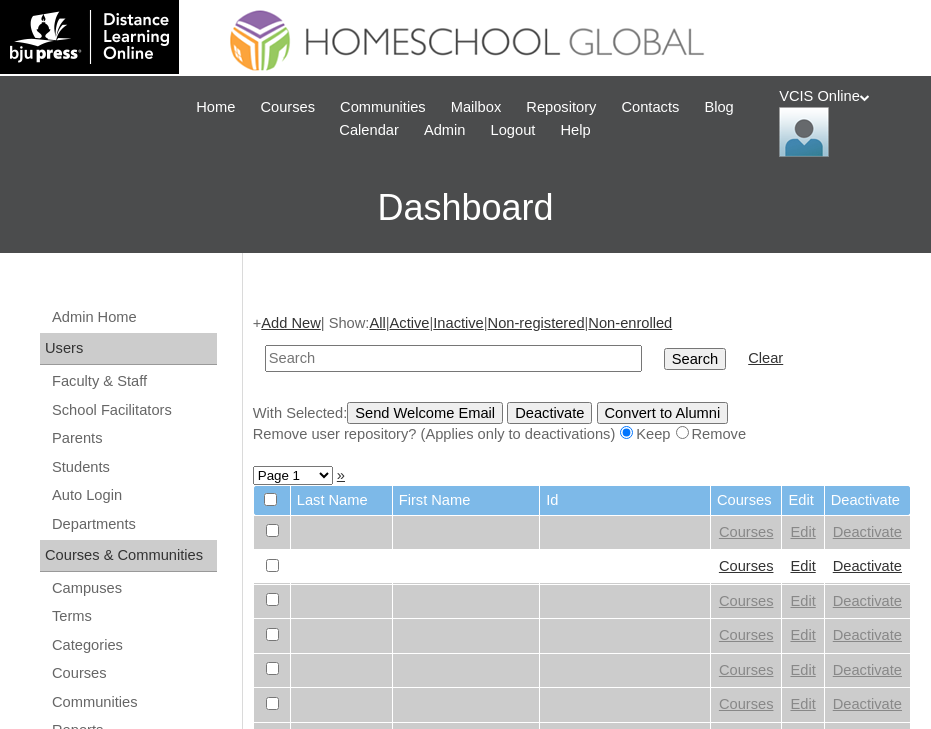 scroll, scrollTop: 0, scrollLeft: 0, axis: both 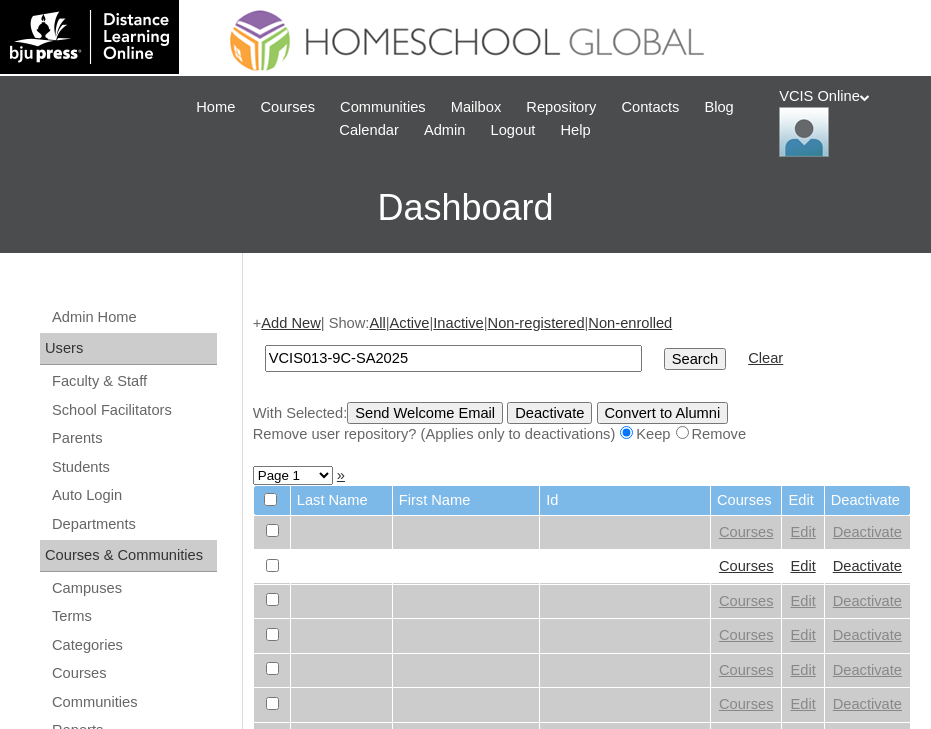 type on "VCIS013-9C-SA2025" 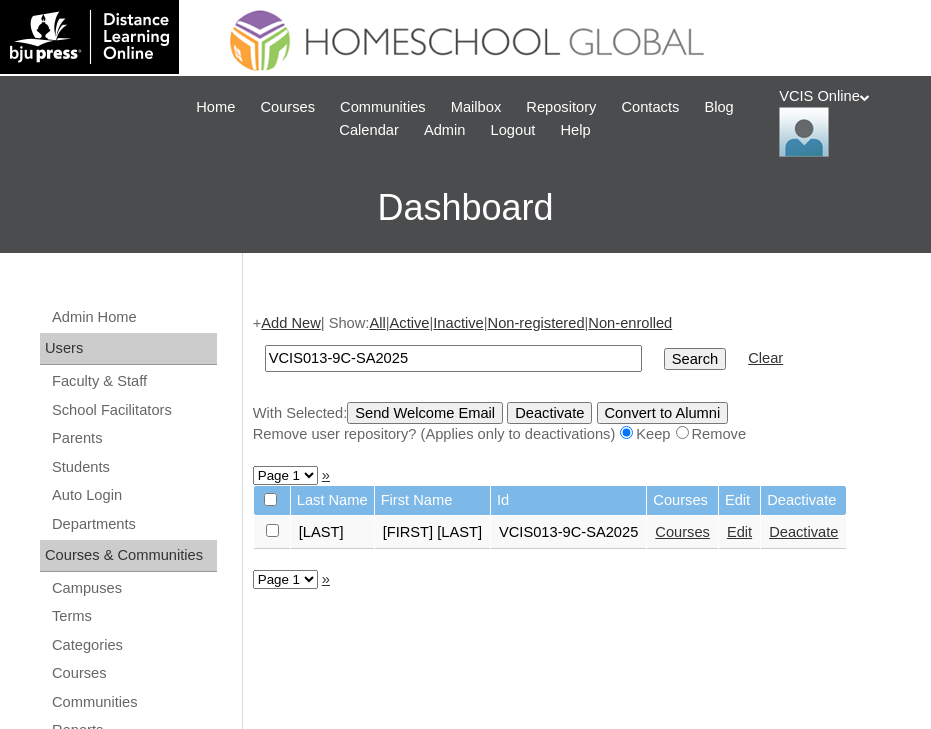 scroll, scrollTop: 0, scrollLeft: 0, axis: both 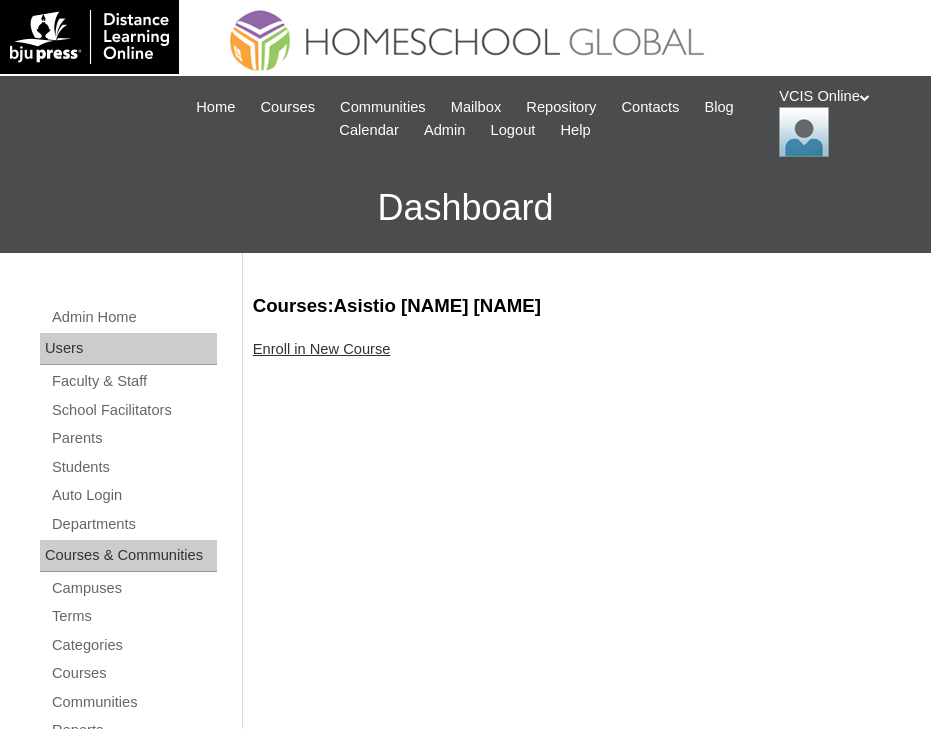 click on "Enroll in New Course" at bounding box center [322, 349] 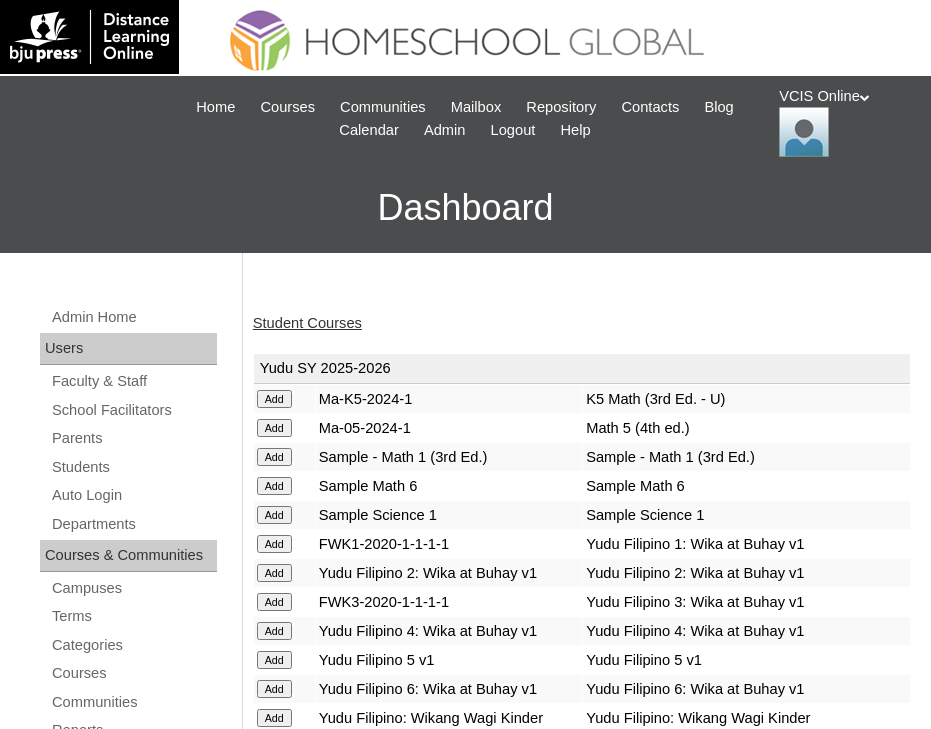 scroll, scrollTop: 4878, scrollLeft: 0, axis: vertical 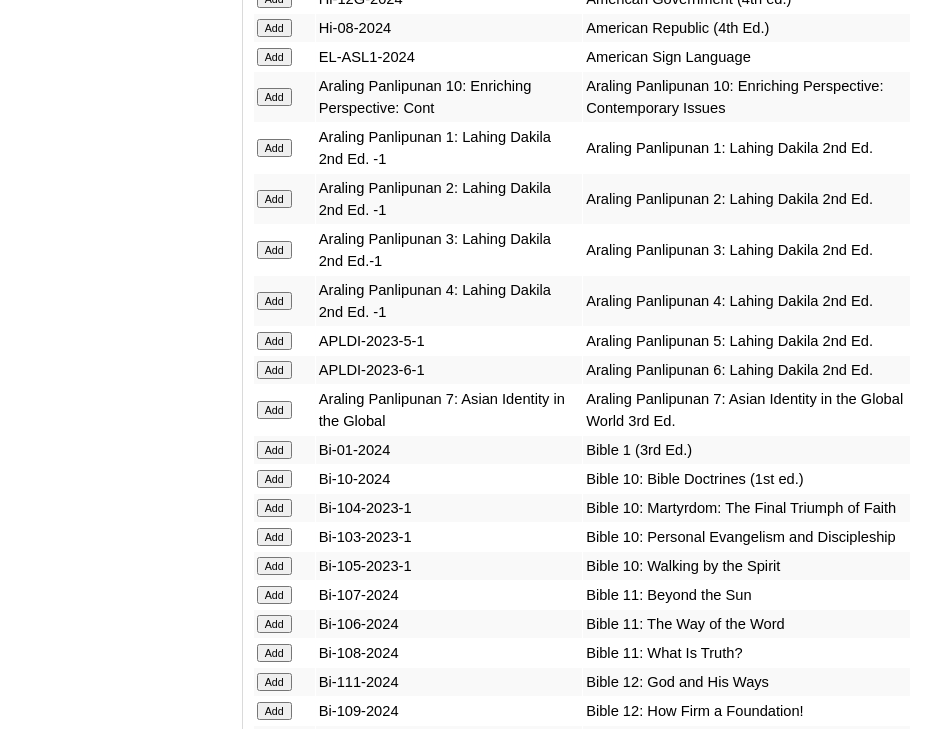 click on "Add" at bounding box center [274, -4479] 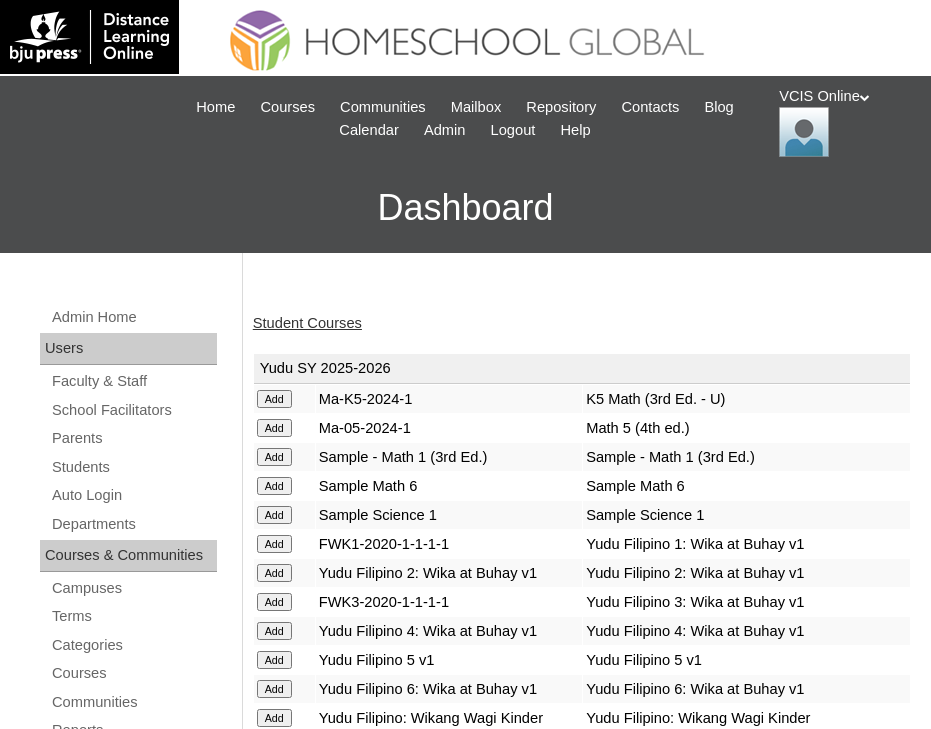 scroll, scrollTop: 0, scrollLeft: 0, axis: both 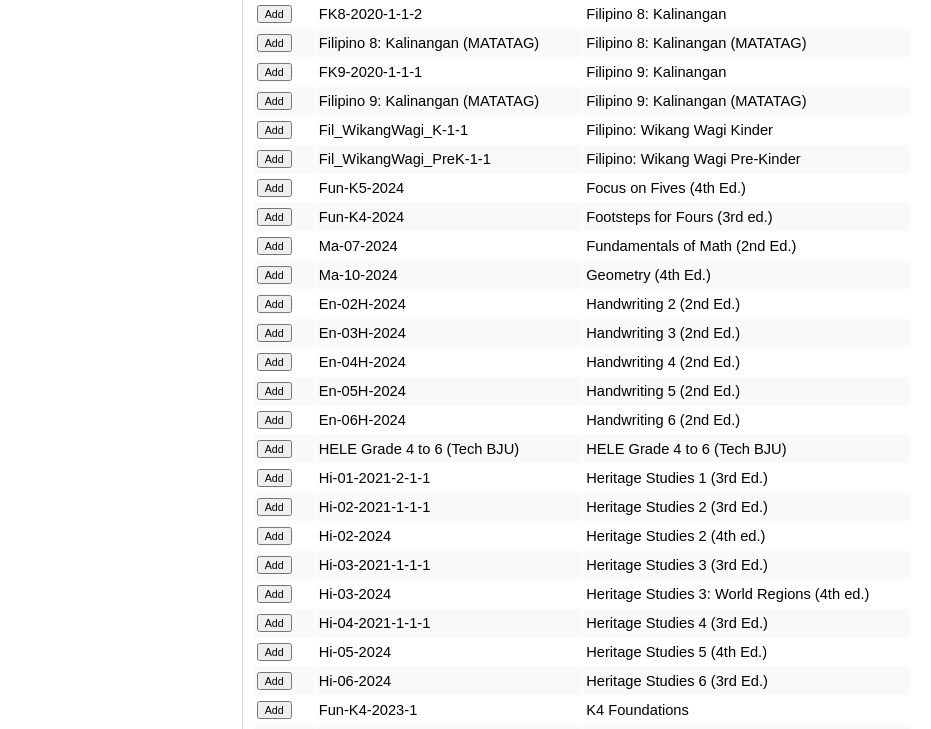 click on "Add" at bounding box center [274, -6452] 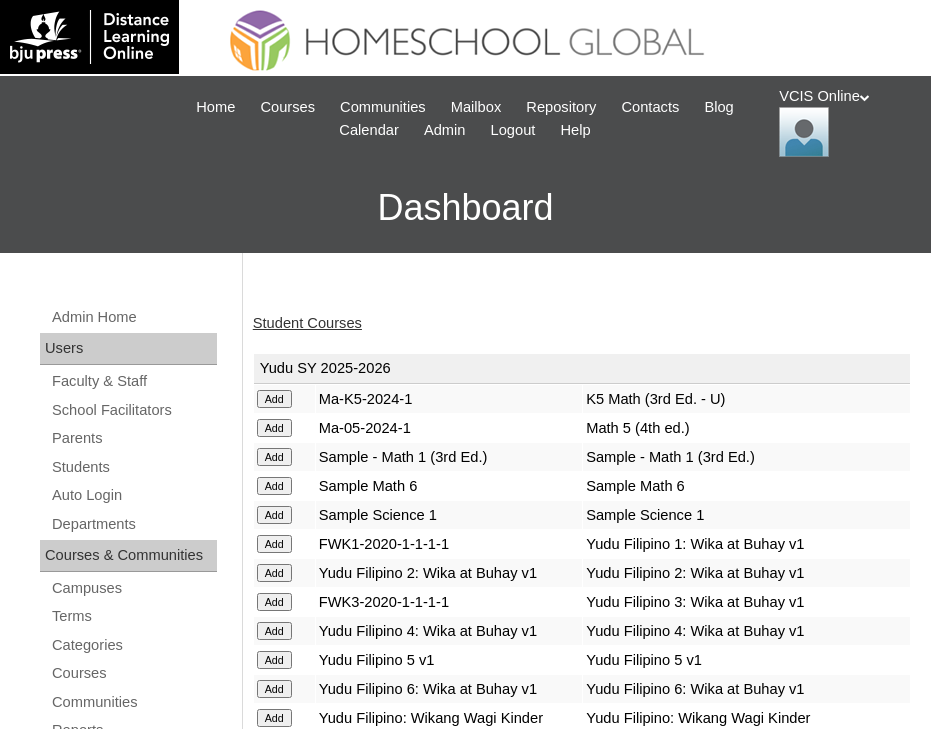 scroll, scrollTop: 6150, scrollLeft: 0, axis: vertical 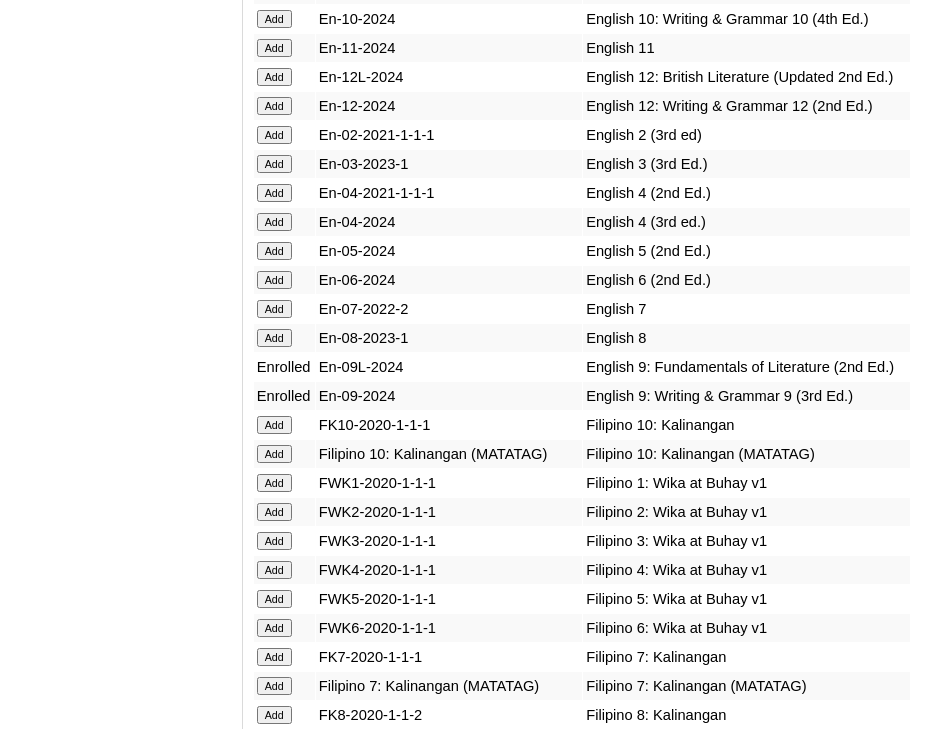 click on "Add" at bounding box center [274, -5751] 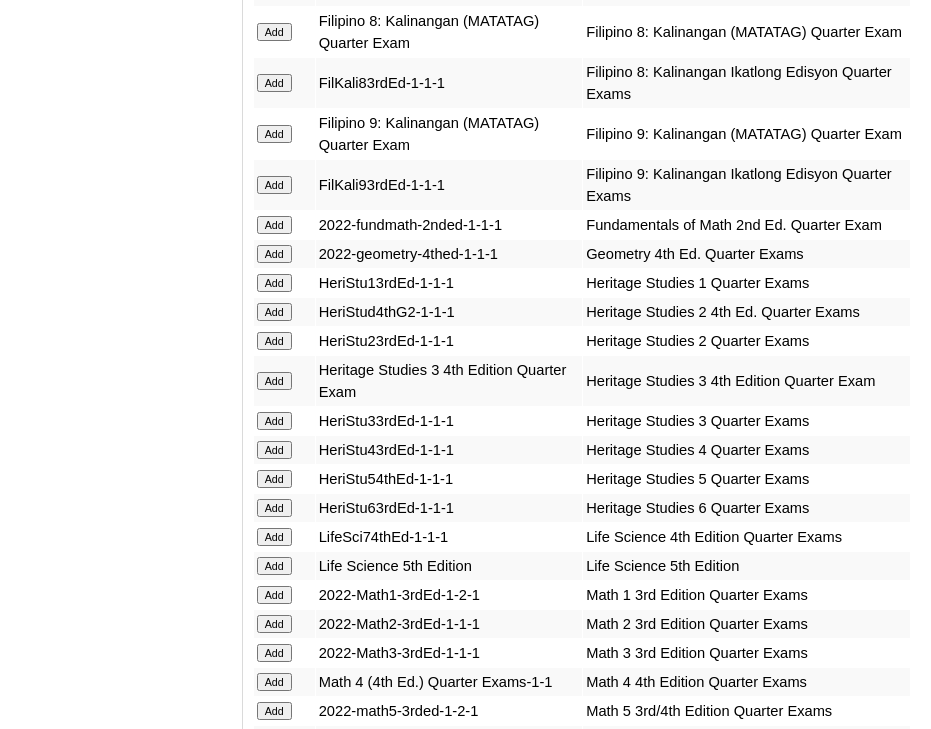 scroll, scrollTop: 7268, scrollLeft: 0, axis: vertical 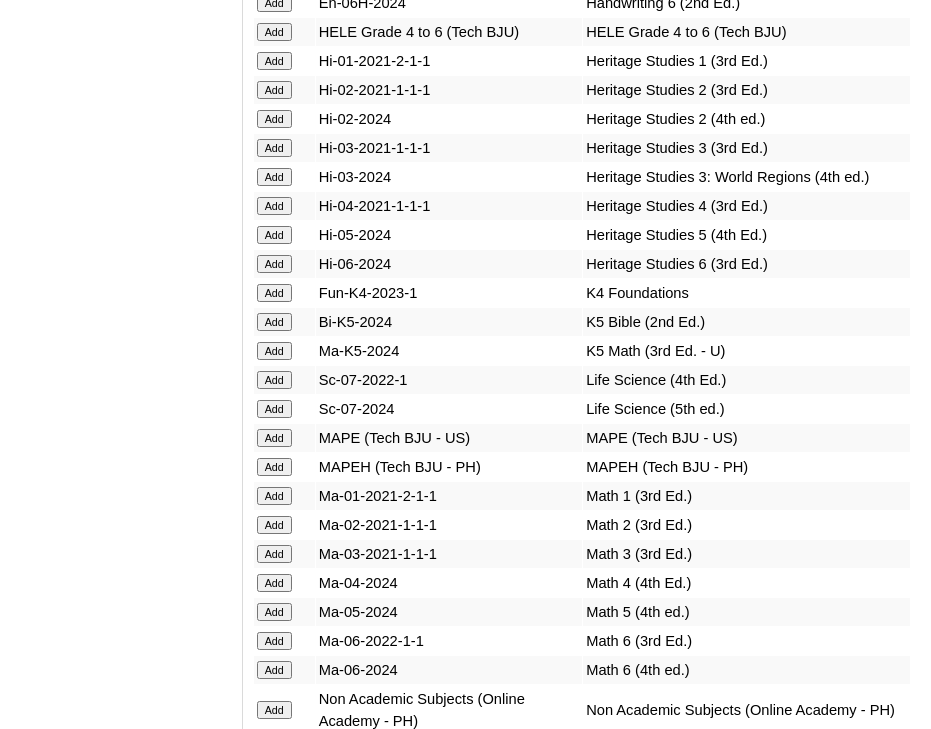 click on "Add" at bounding box center (274, -6869) 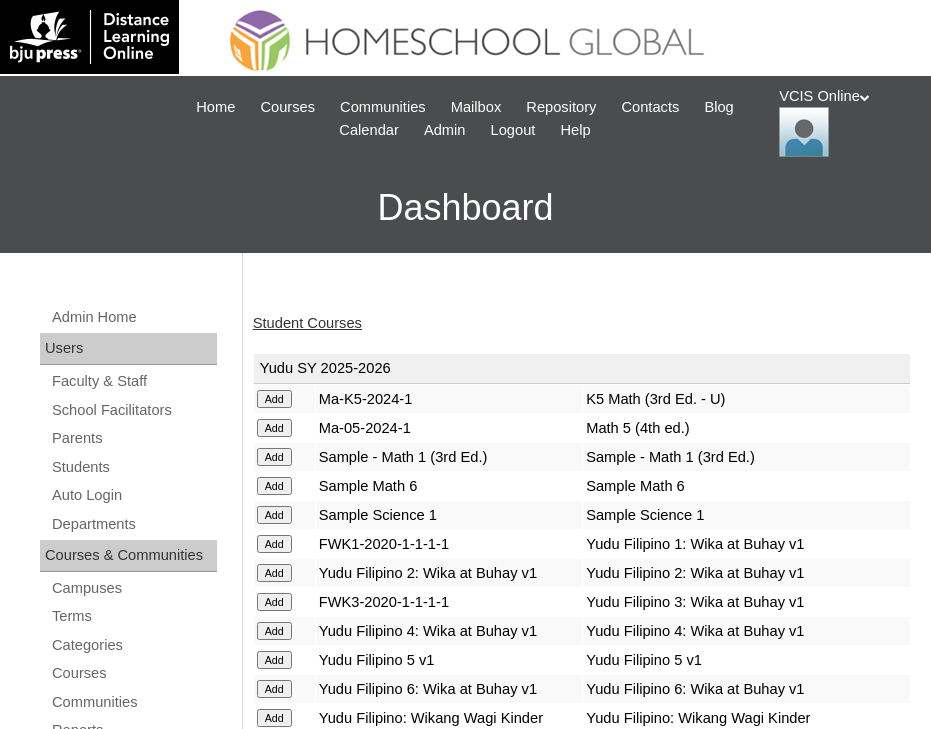 scroll, scrollTop: 6034, scrollLeft: 0, axis: vertical 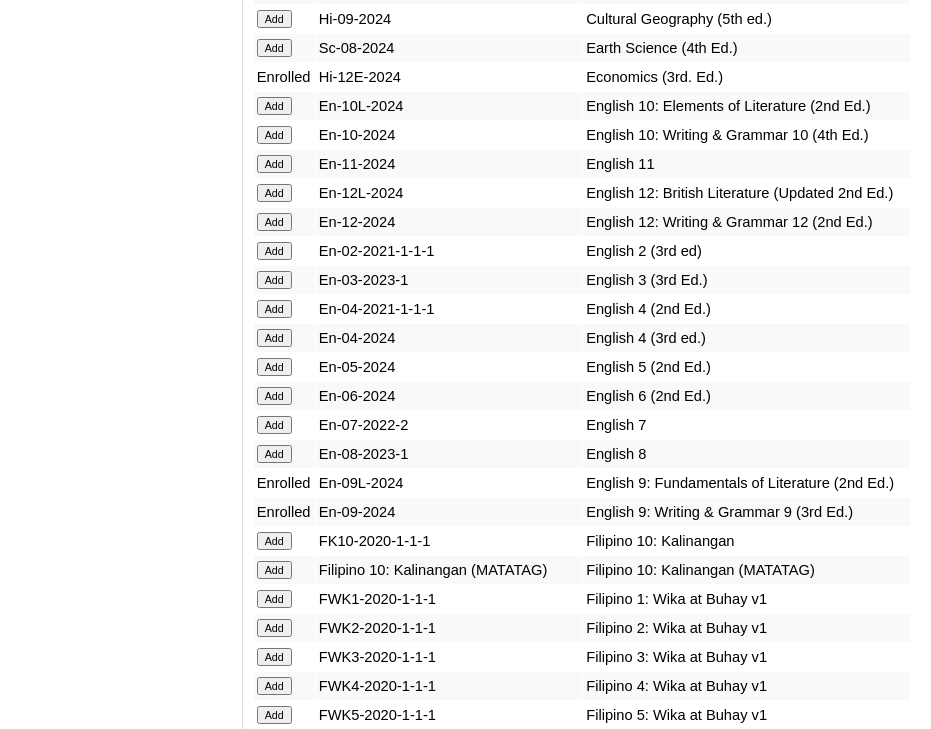click on "Add" at bounding box center (274, -5635) 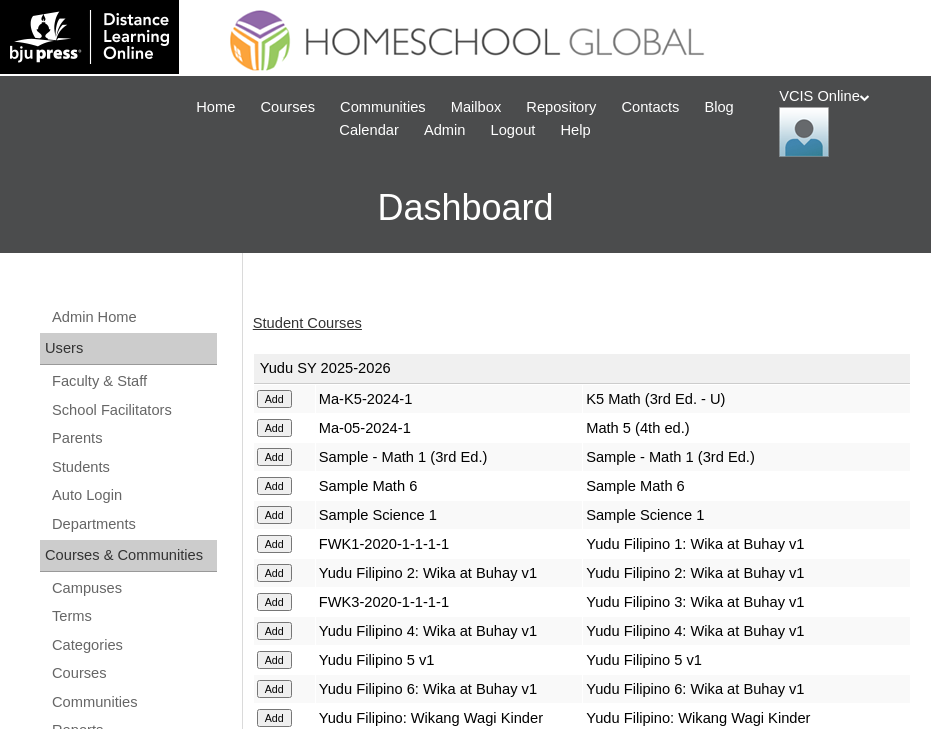 scroll, scrollTop: 0, scrollLeft: 0, axis: both 